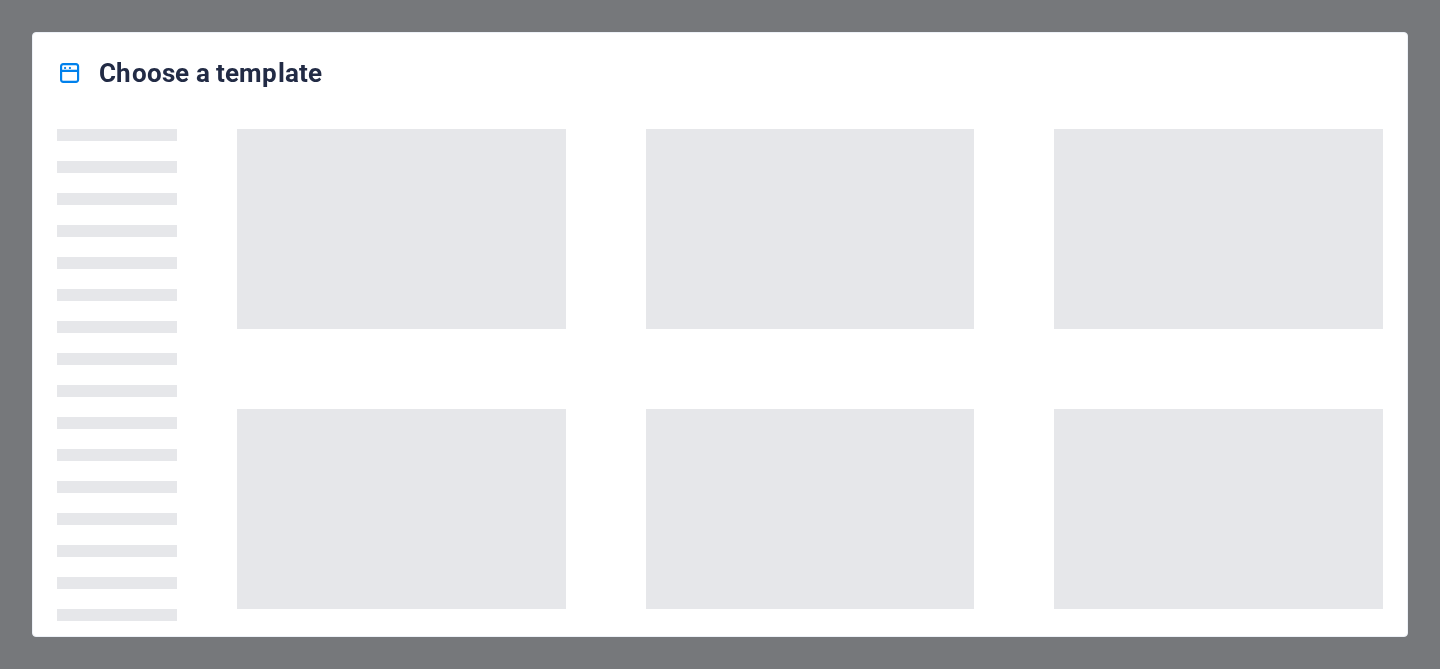 scroll, scrollTop: 0, scrollLeft: 0, axis: both 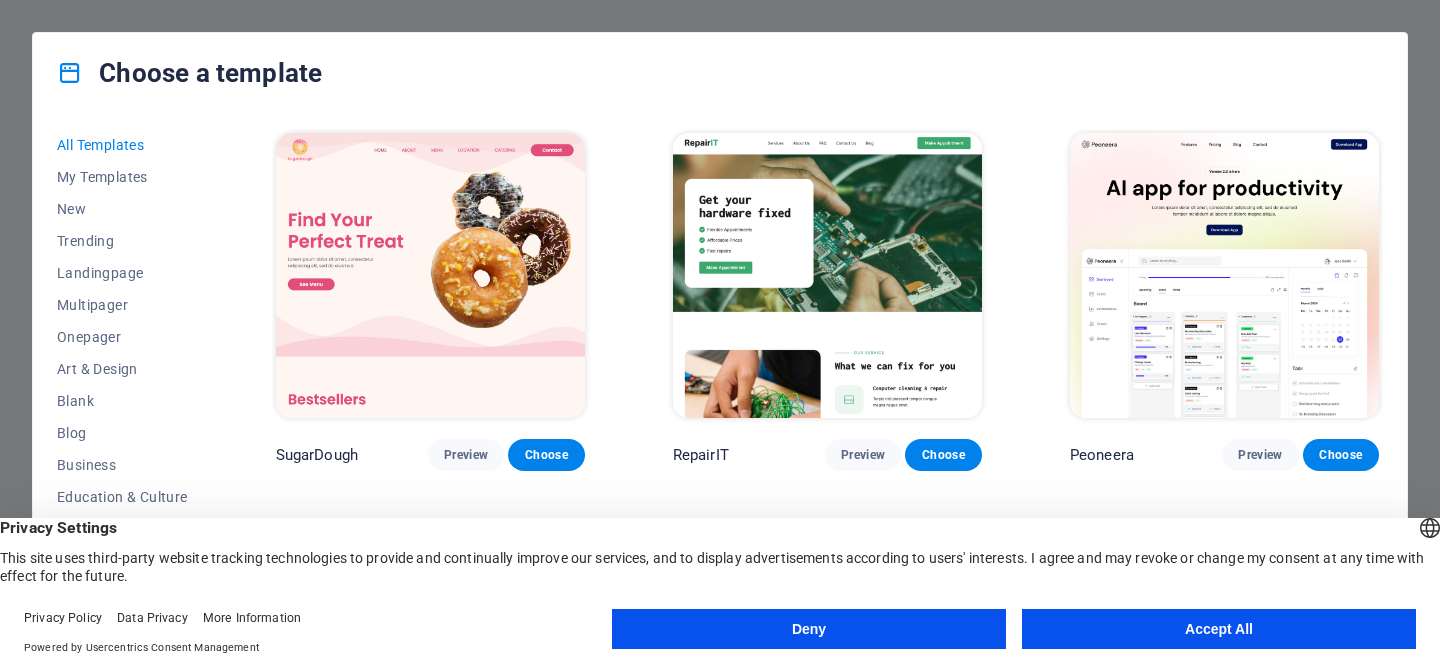 click on "Accept All" at bounding box center [1219, 629] 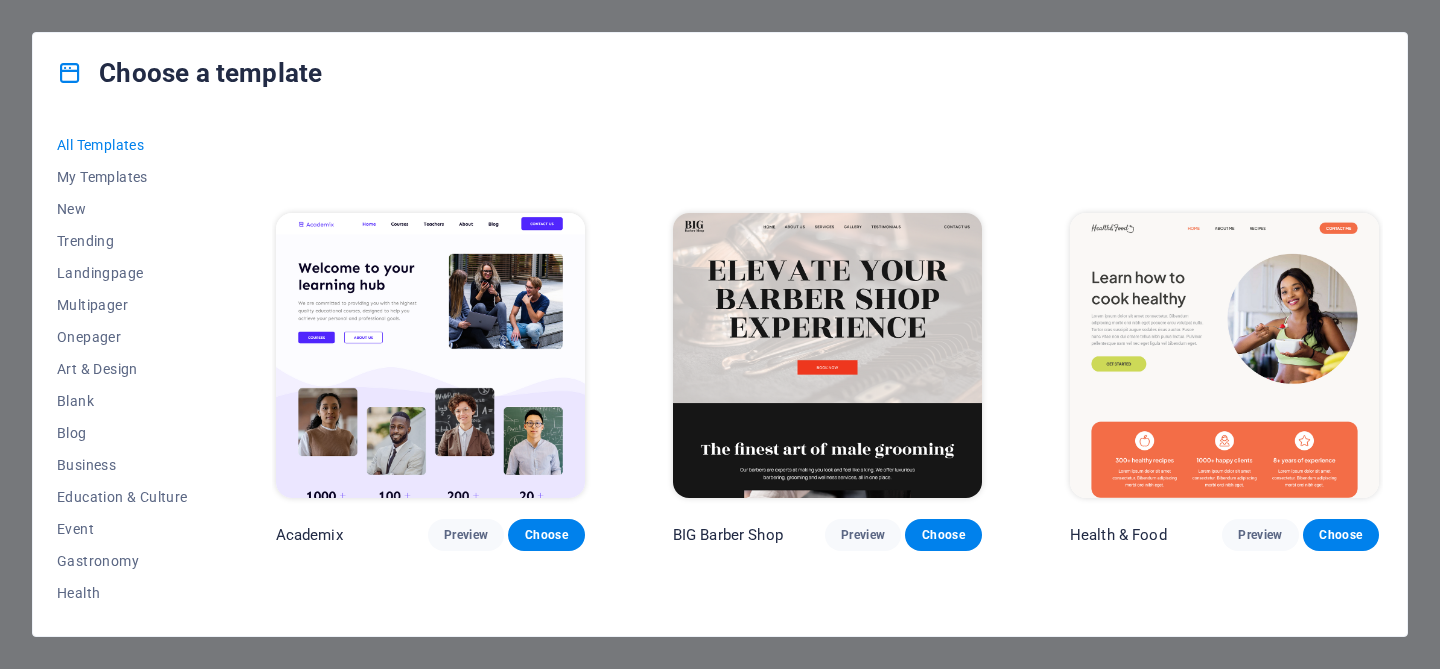 scroll, scrollTop: 1673, scrollLeft: 0, axis: vertical 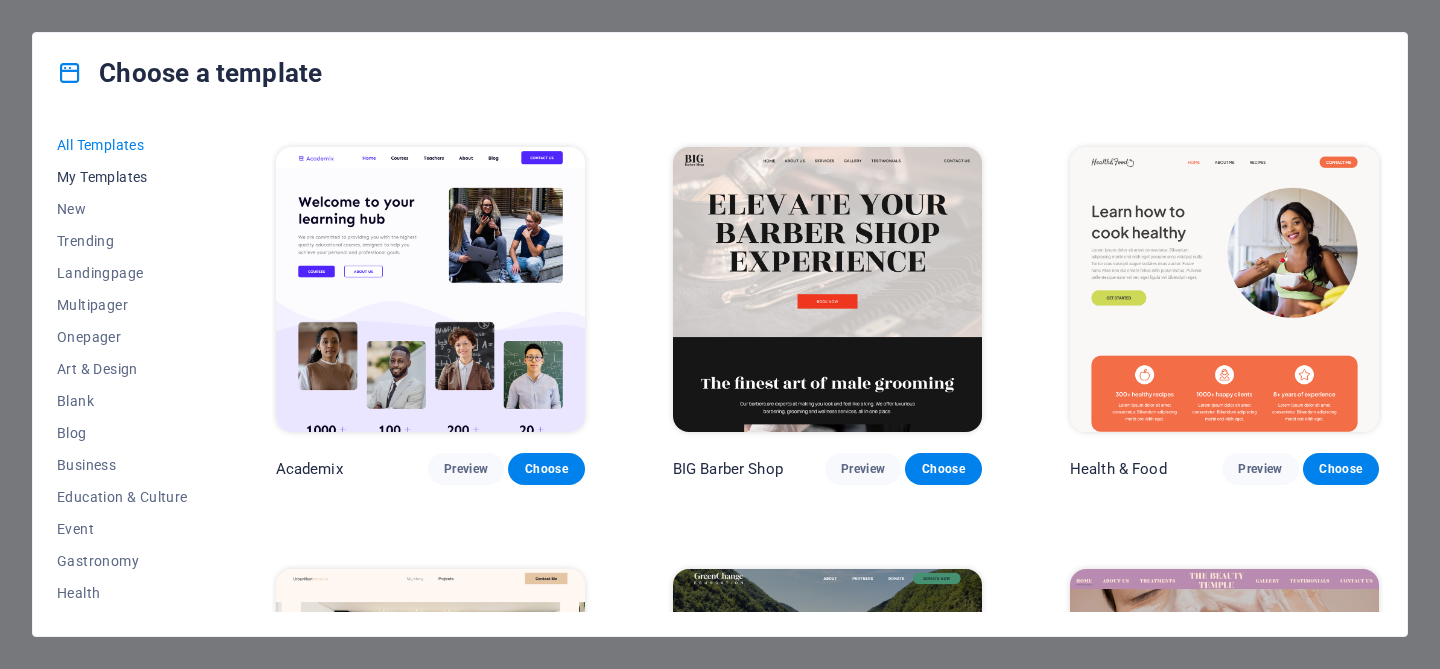 click on "My Templates" at bounding box center [122, 177] 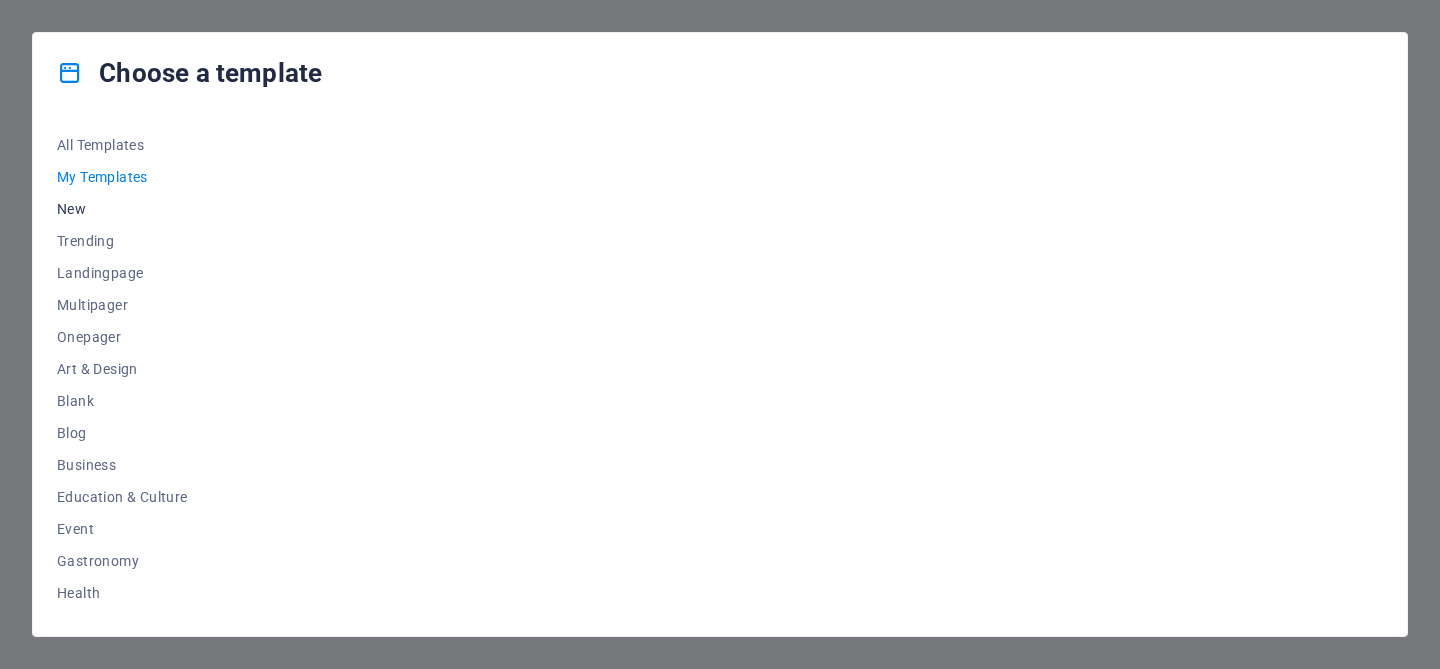 click on "New" at bounding box center [122, 209] 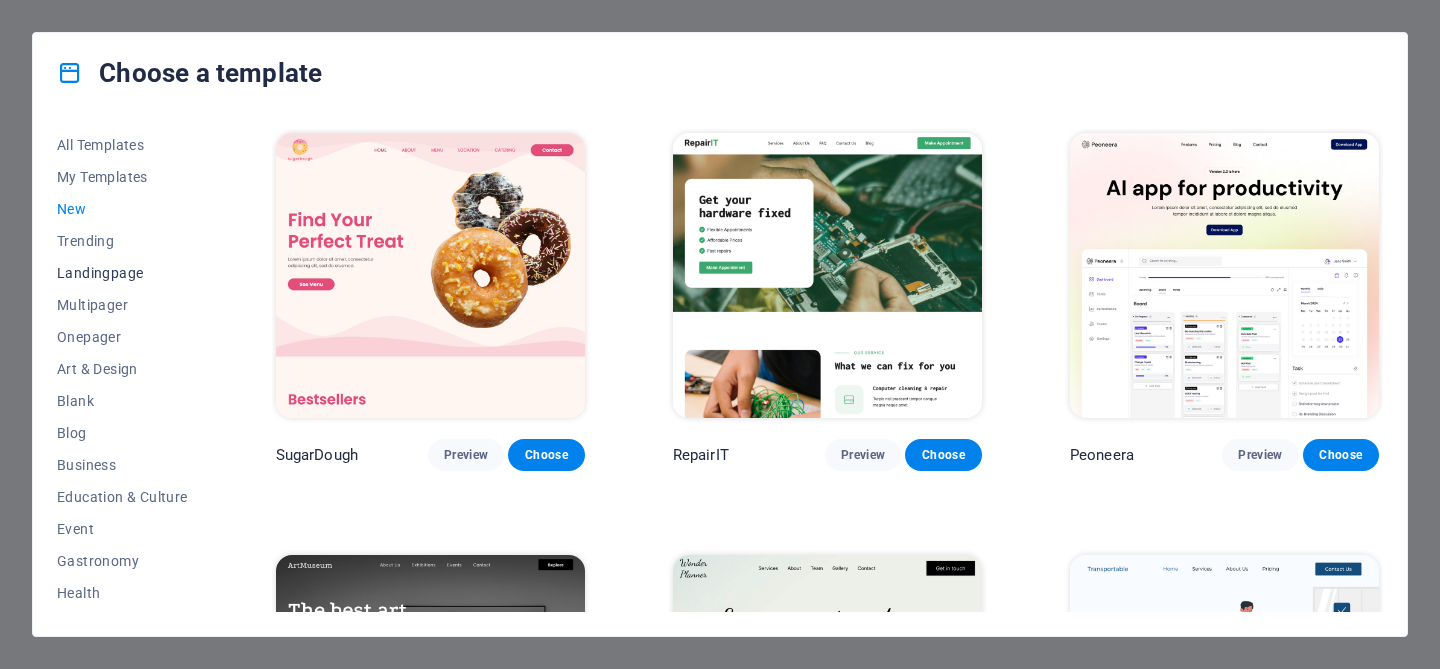 click on "Landingpage" at bounding box center [122, 273] 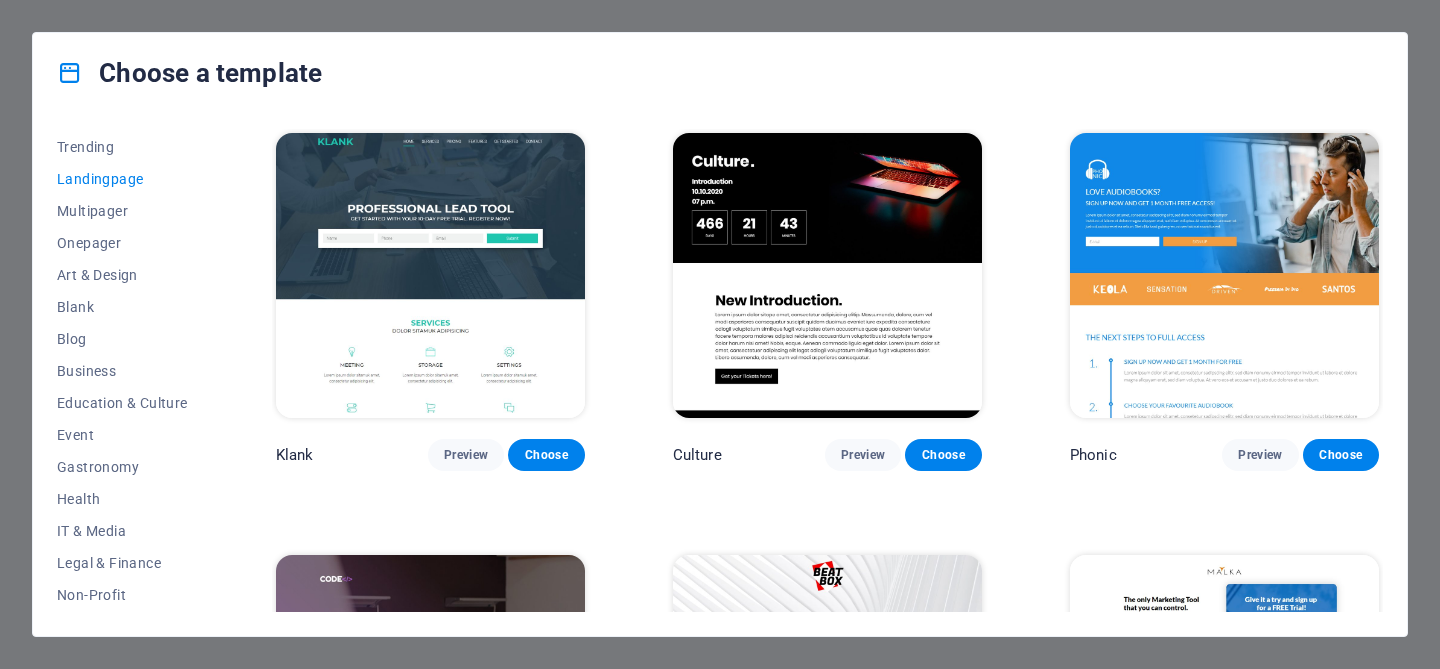 scroll, scrollTop: 0, scrollLeft: 0, axis: both 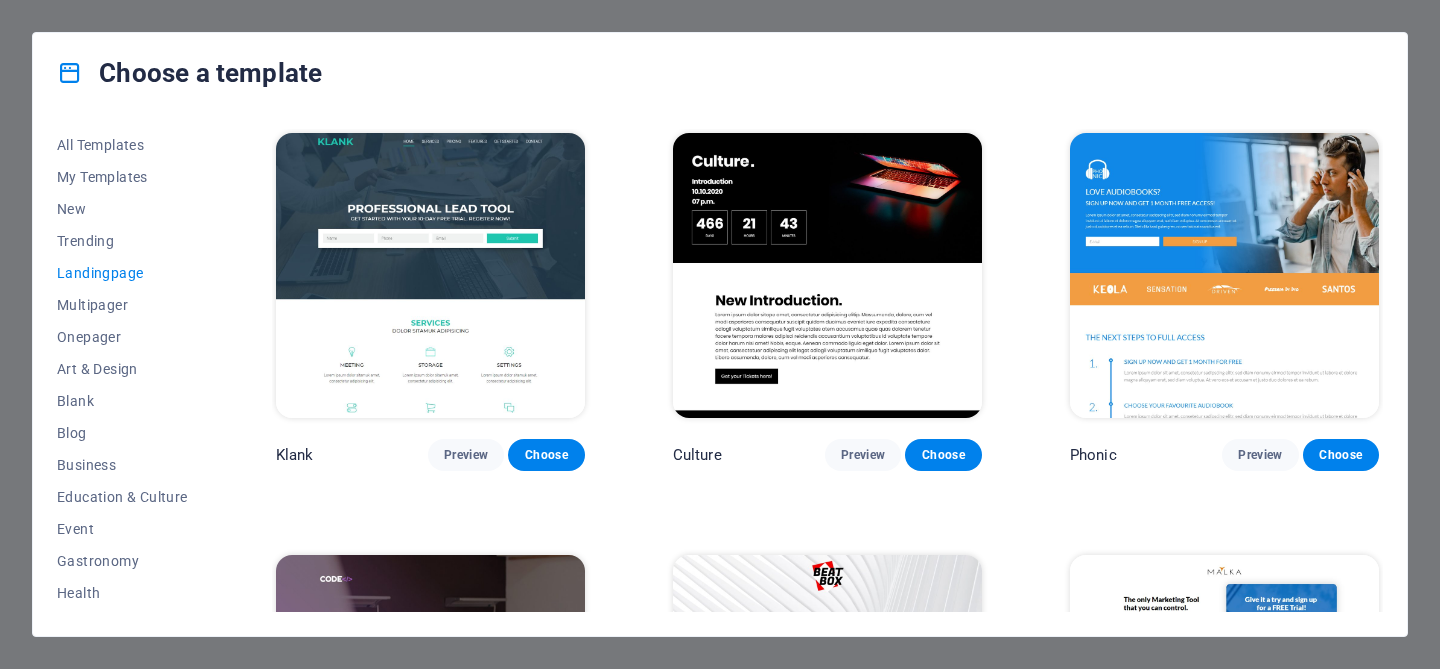 click on "Choose a template All Templates My Templates New Trending Landingpage Multipager Onepager Art & Design Blank Blog Business Education & Culture Event Gastronomy Health IT & Media Legal & Finance Non-Profit Performance Portfolio Services Sports & Beauty Trades Travel Wireframe Klank Preview Choose Culture Preview Choose Phonic Preview Choose Code Preview Choose Beatbox Preview Choose Malka Preview Choose Videoo Preview Choose Advanced Preview Choose Pets Preview Choose Athletics Preview Choose Driven Preview Choose Note Preview Choose Snap Preview Choose C-Space Preview Choose Influencer Preview Choose Creator Preview Choose Nest Preview Choose Schooler Preview Choose Sales Kit Preview Choose LeadER Preview Choose Catch Preview Choose Ubinar Preview Choose Boky Preview Choose Coming Soon 4 Preview Choose Coming Soon 3 Preview Choose Coming Soon 2 Preview Choose Coming Soon Preview Choose" at bounding box center (720, 334) 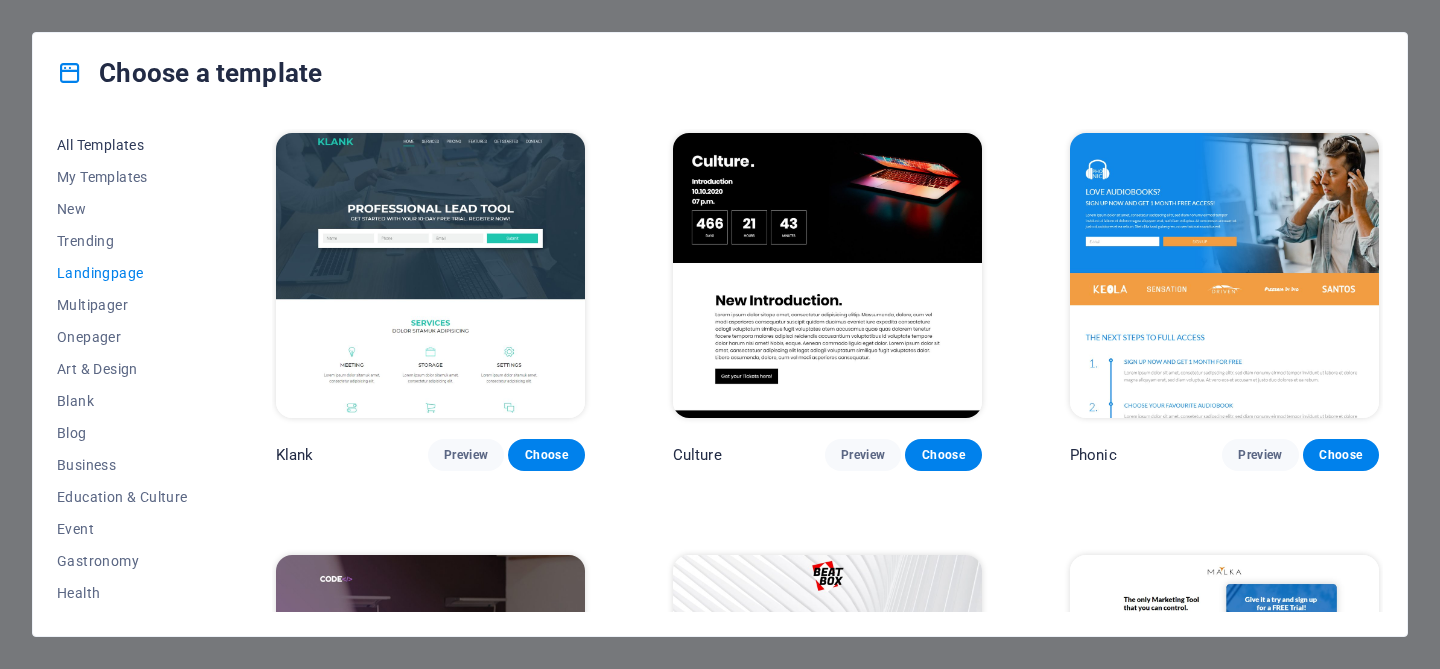 click on "All Templates" at bounding box center (122, 145) 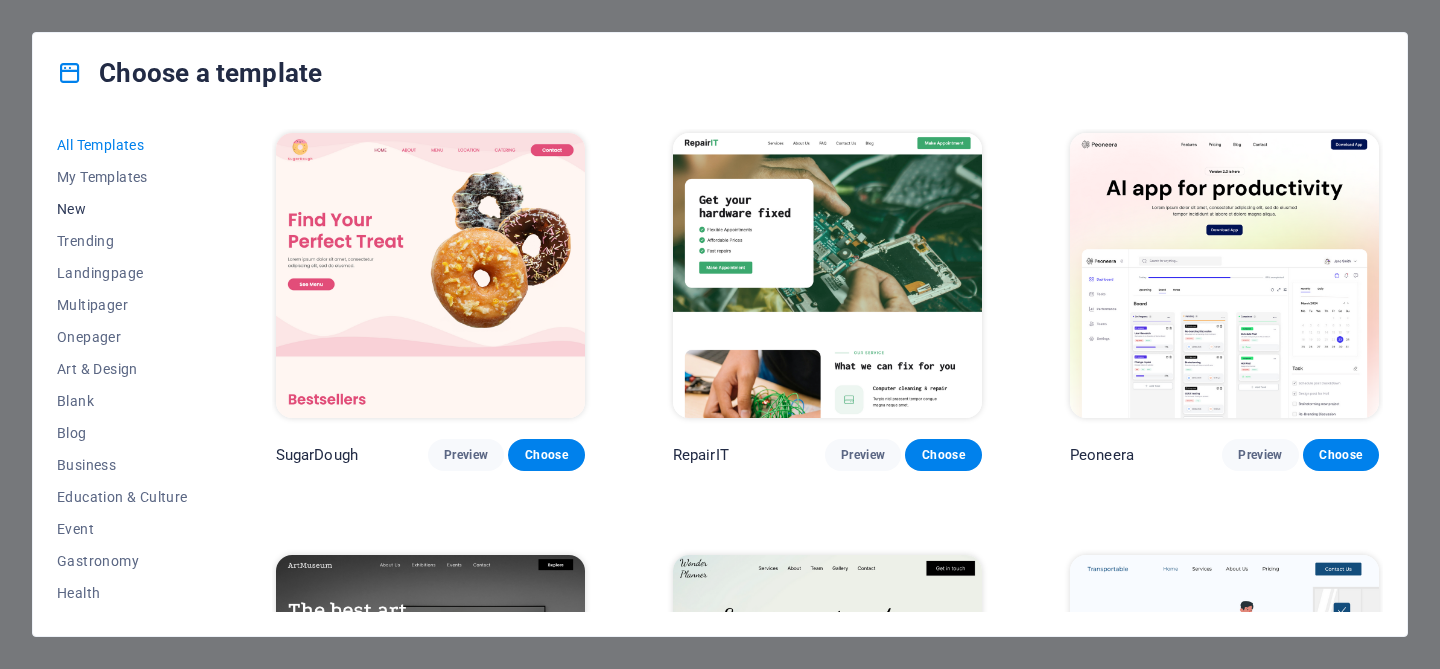 click on "New" at bounding box center [122, 209] 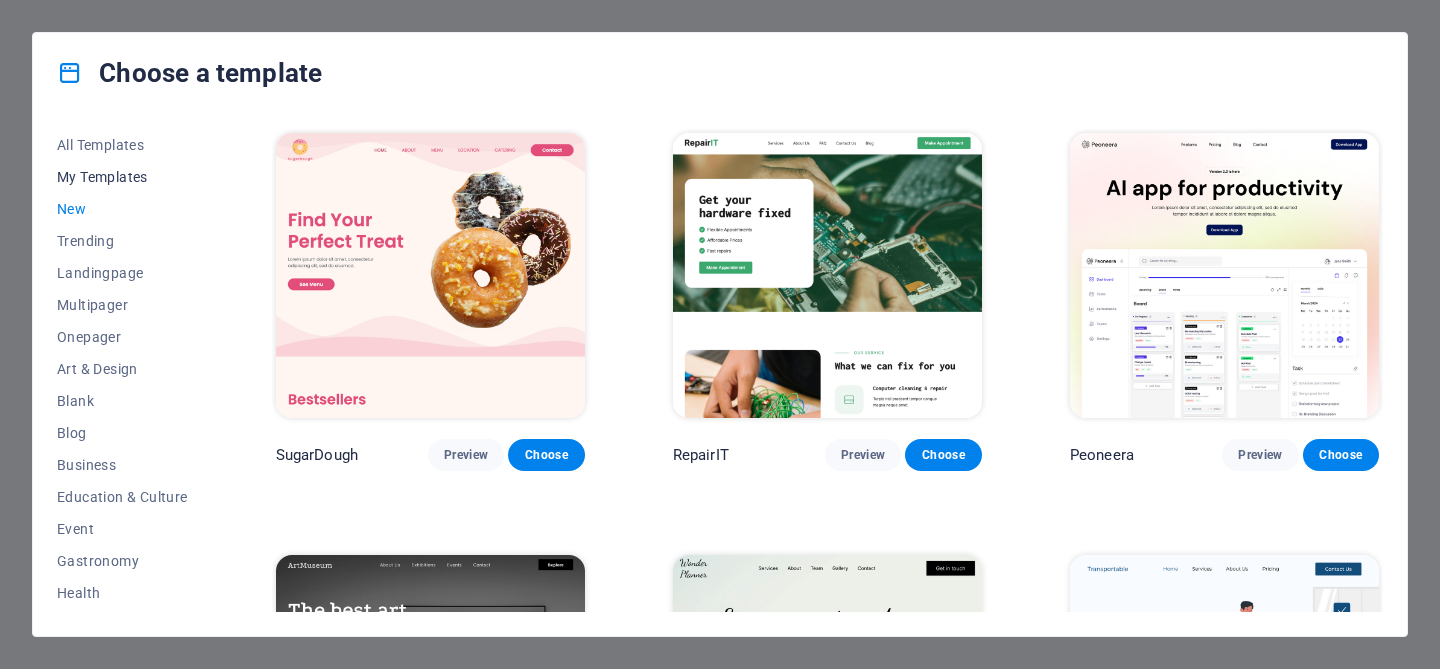 click on "My Templates" at bounding box center (122, 177) 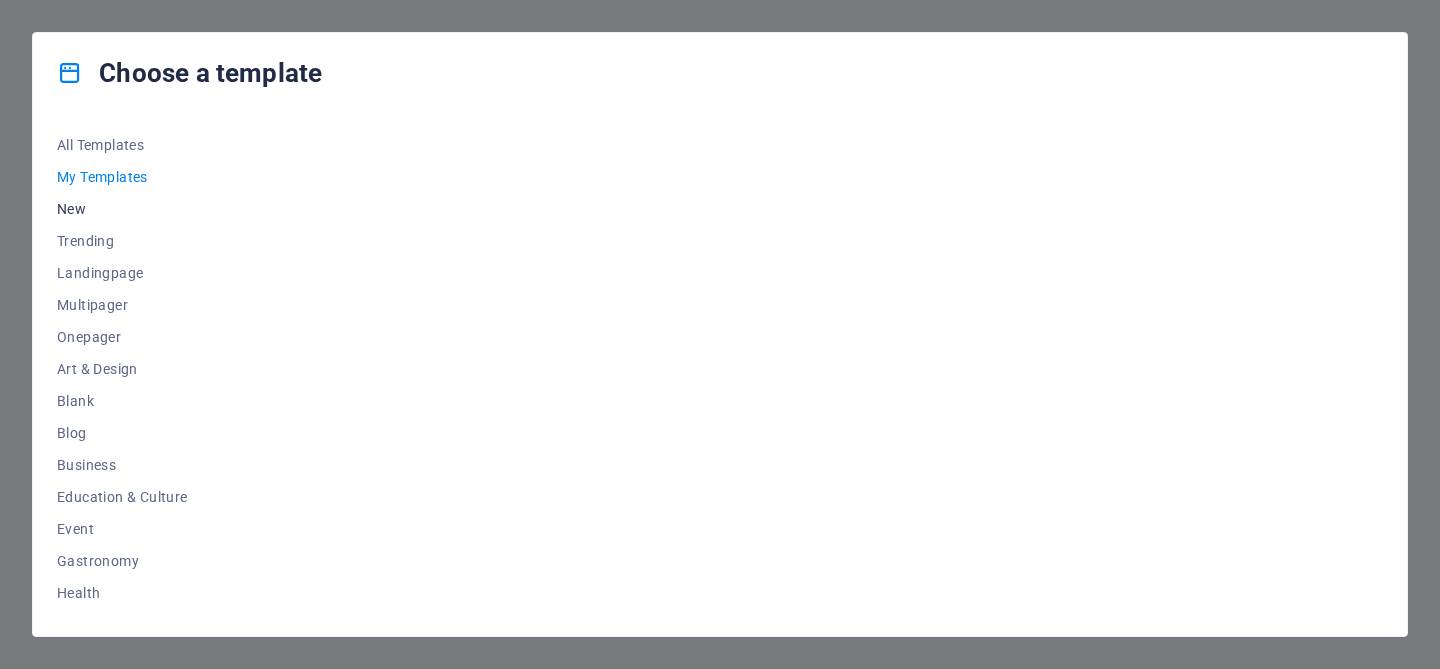 click on "New" at bounding box center (122, 209) 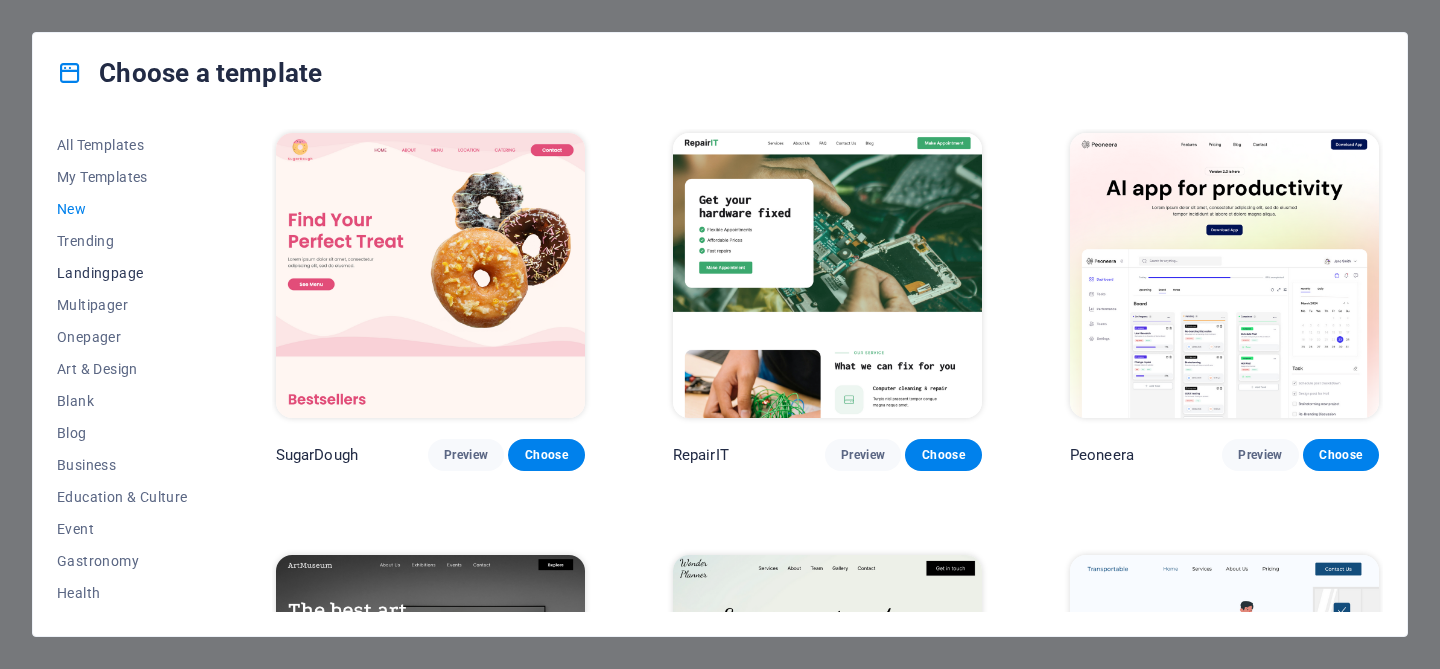 click on "Landingpage" at bounding box center [122, 273] 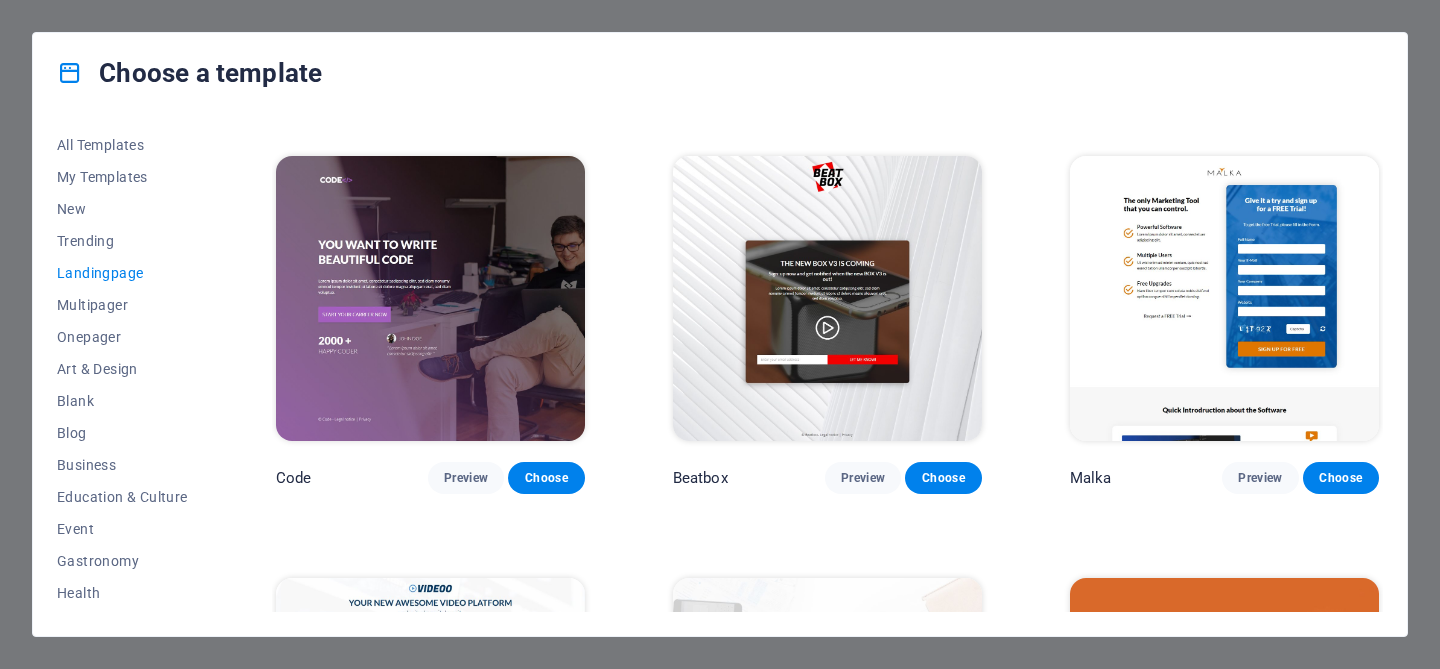 scroll, scrollTop: 361, scrollLeft: 0, axis: vertical 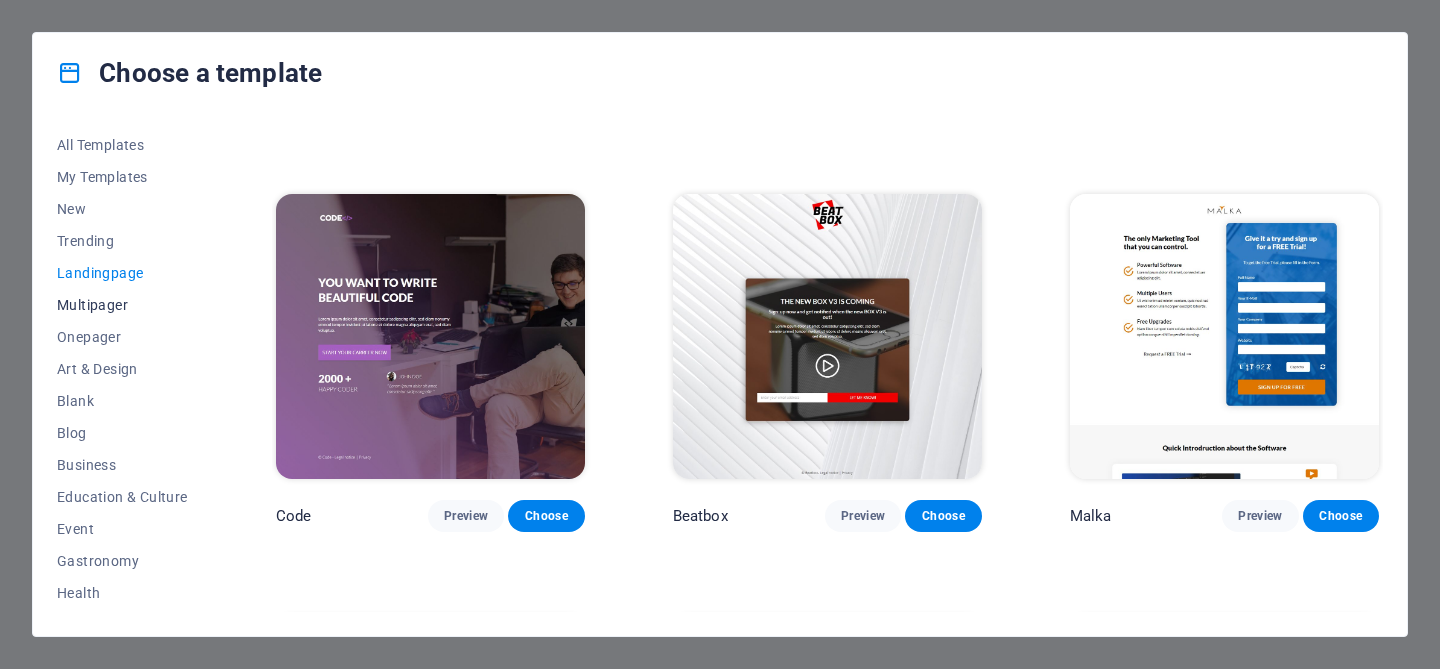 click on "Multipager" at bounding box center (122, 305) 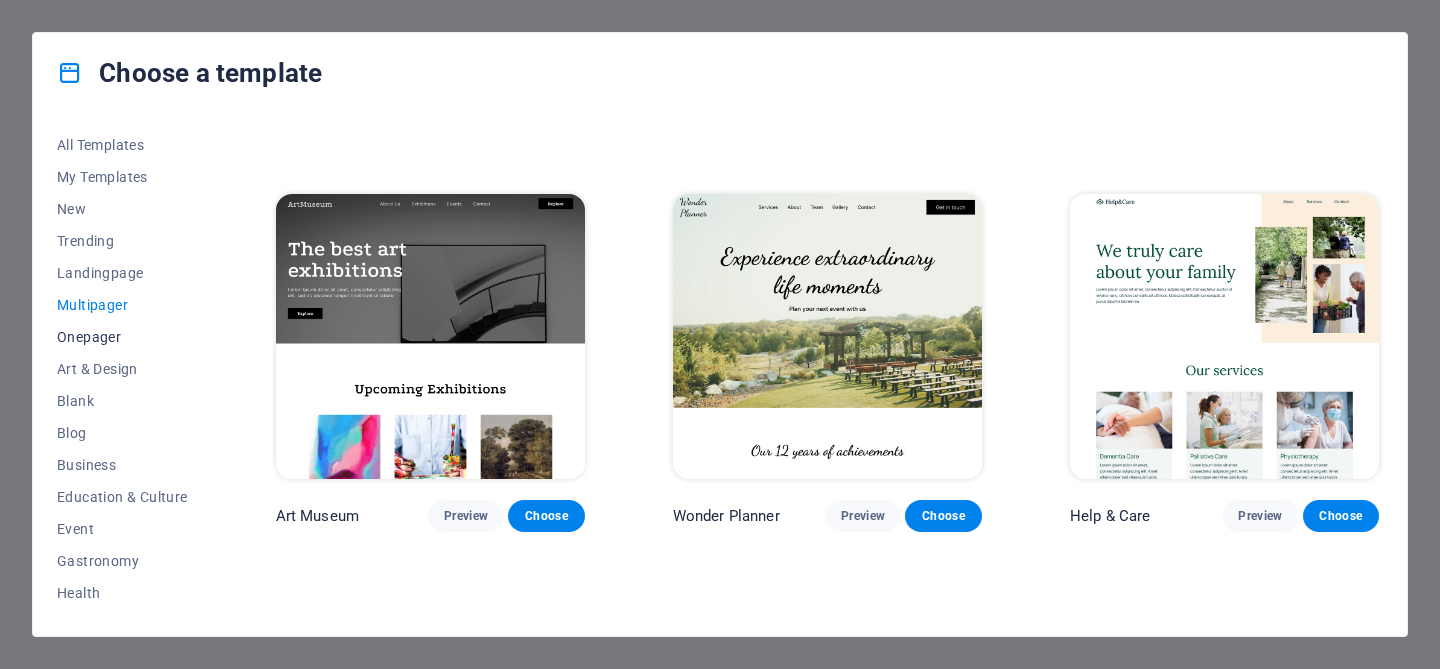 click on "Onepager" at bounding box center [122, 337] 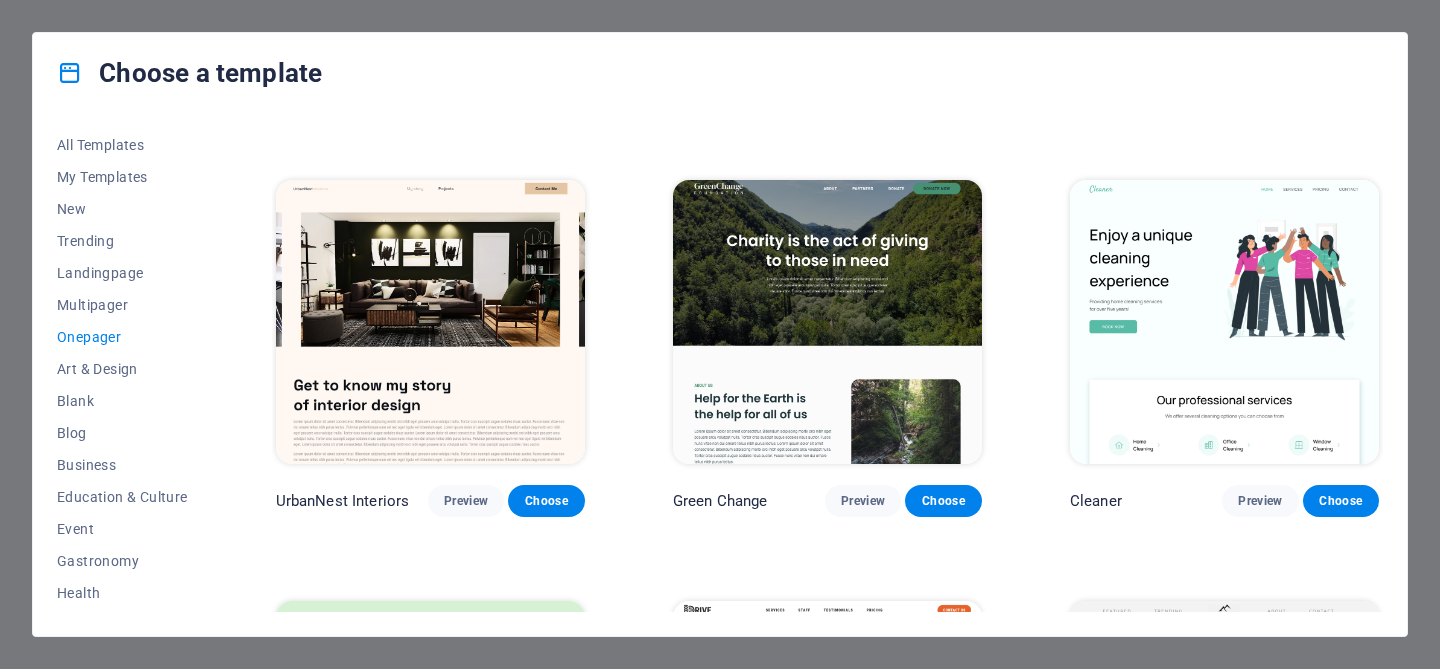 scroll, scrollTop: 796, scrollLeft: 0, axis: vertical 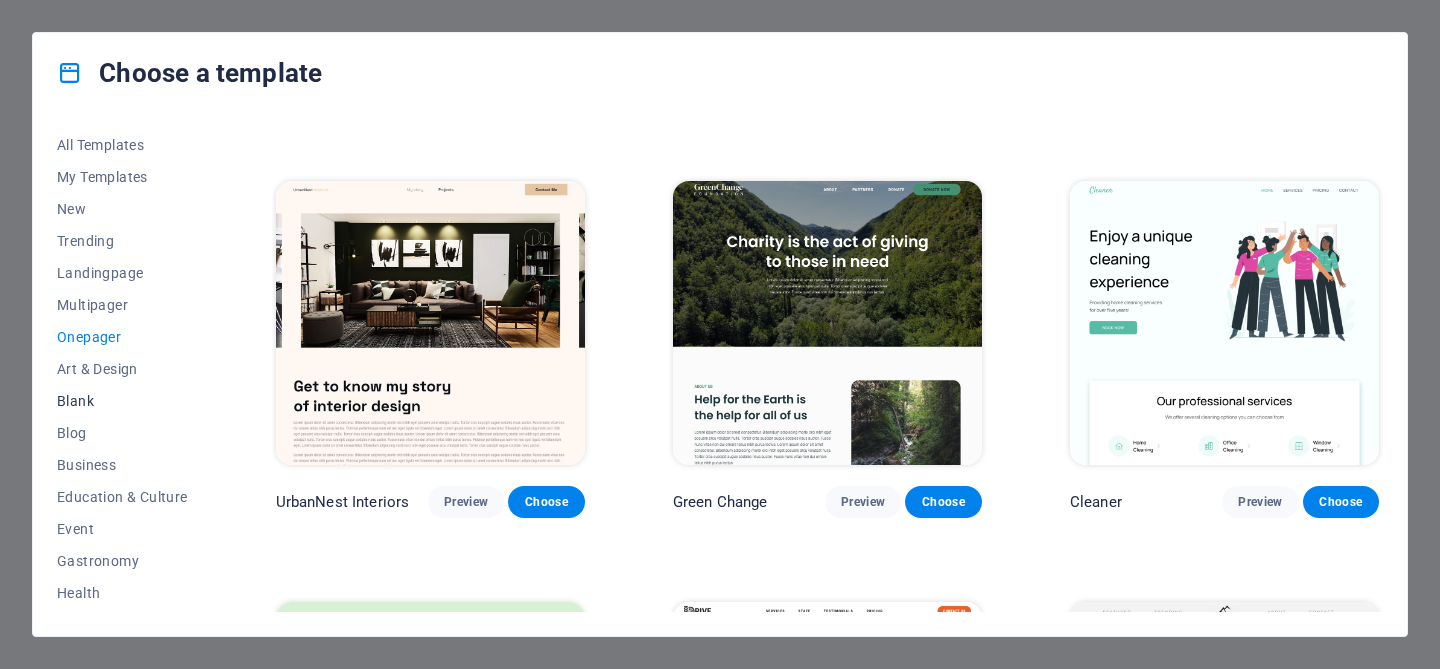 click on "Blank" at bounding box center (122, 401) 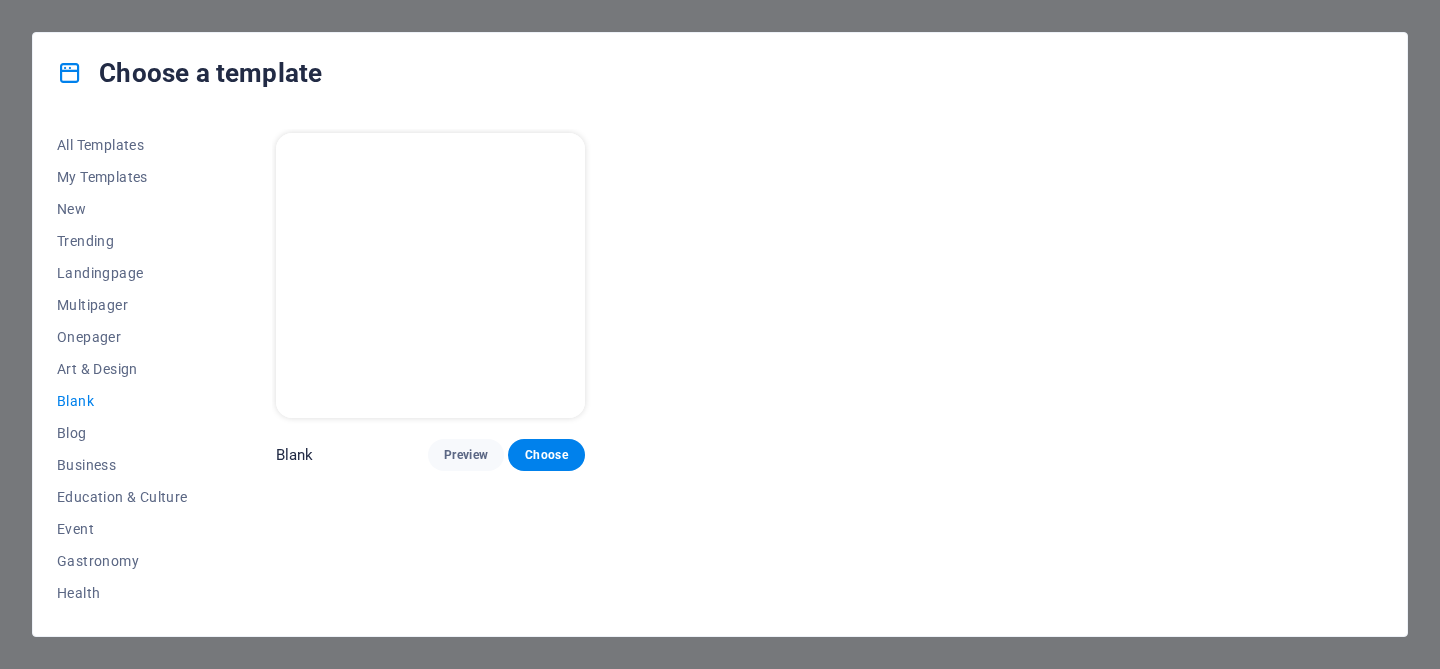 scroll, scrollTop: 0, scrollLeft: 0, axis: both 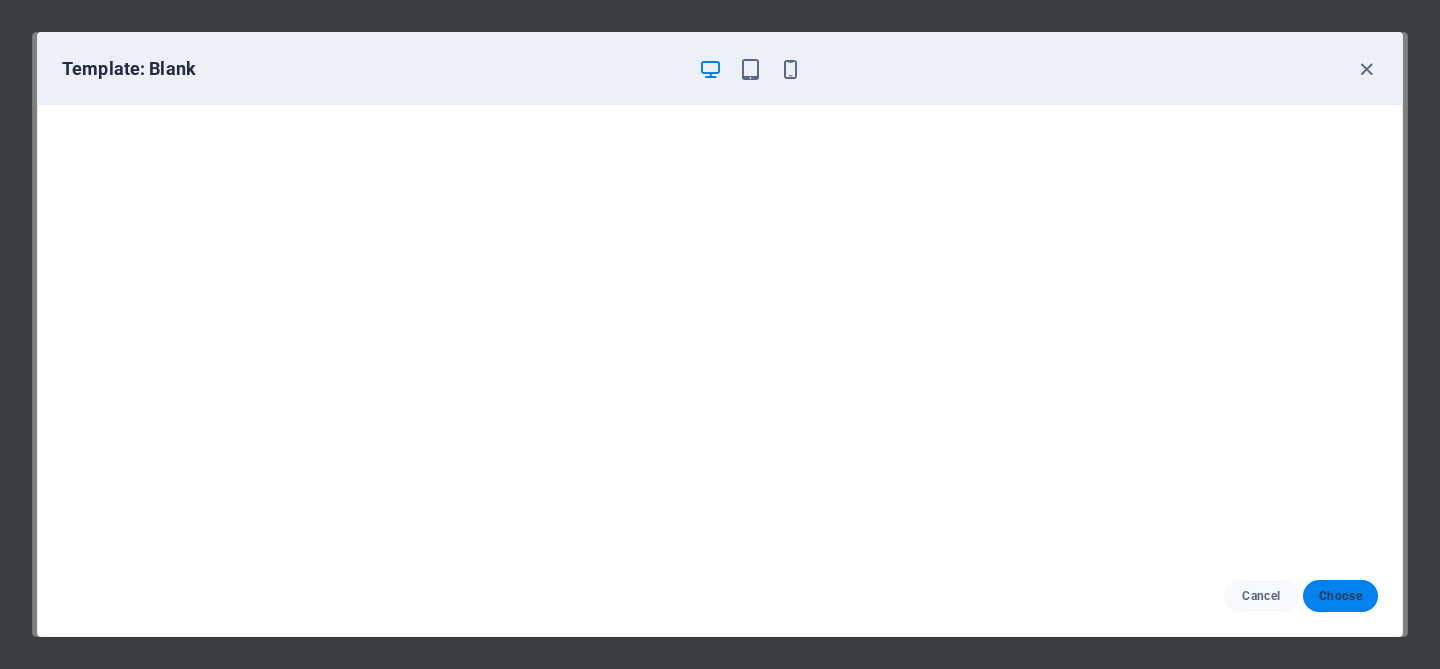 click on "Choose" at bounding box center (1340, 596) 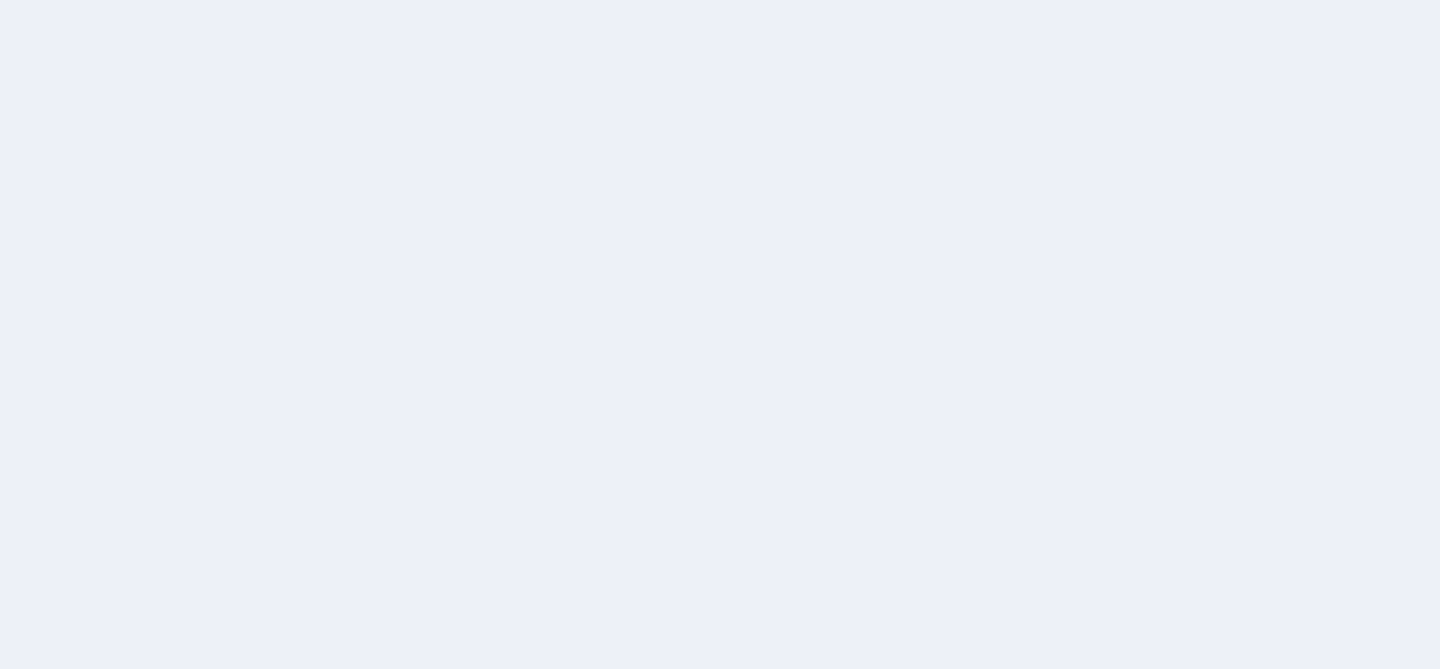 scroll, scrollTop: 0, scrollLeft: 0, axis: both 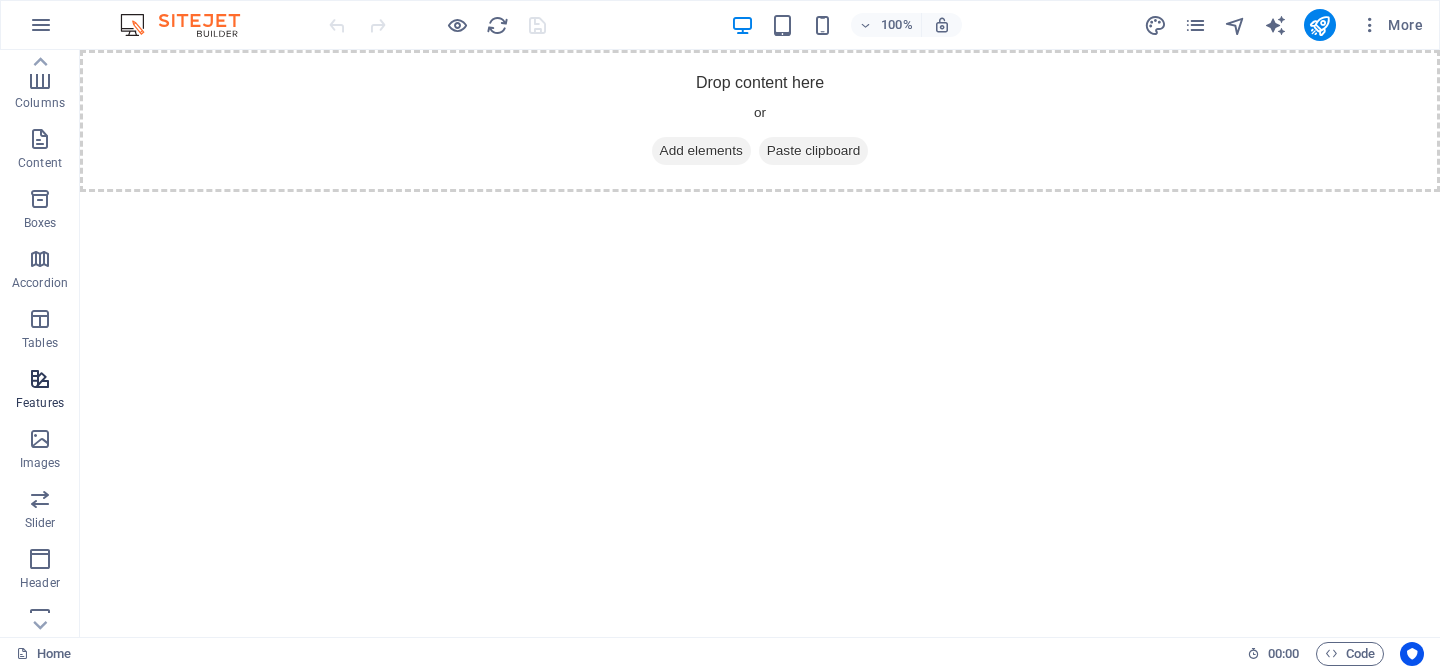 click at bounding box center [40, 379] 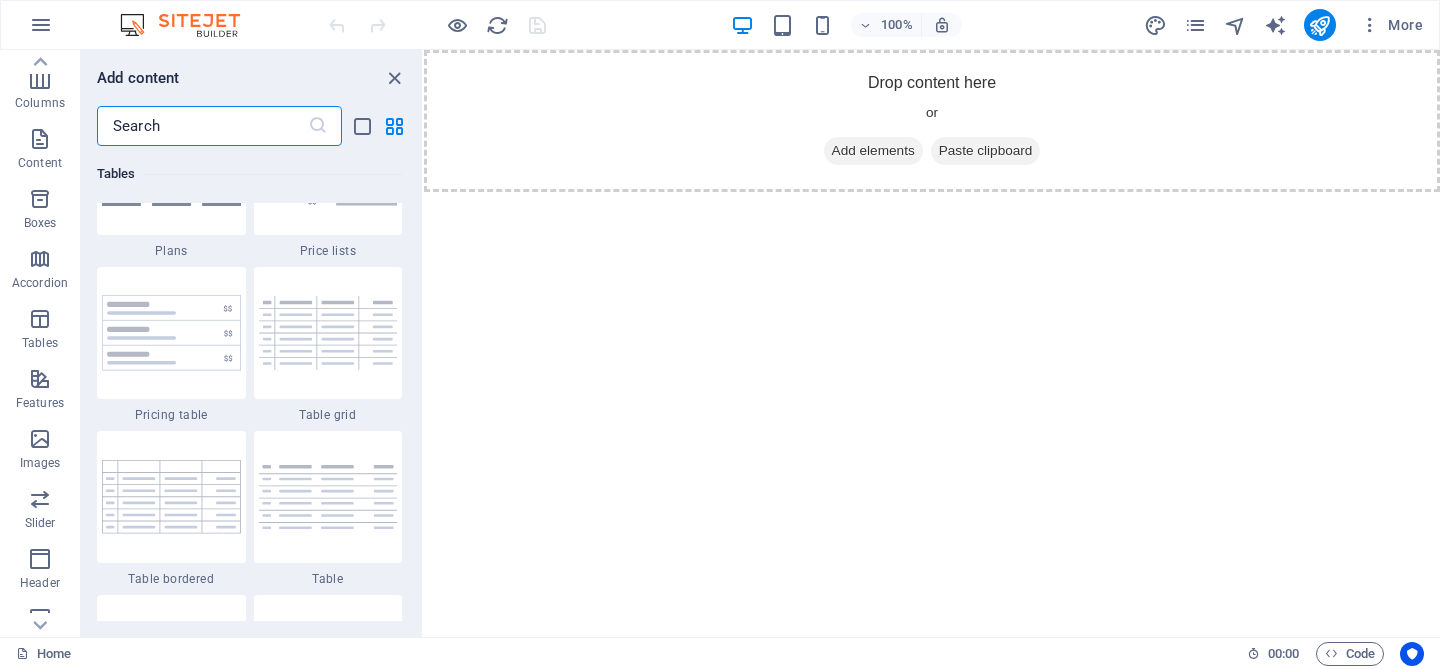 scroll, scrollTop: 7795, scrollLeft: 0, axis: vertical 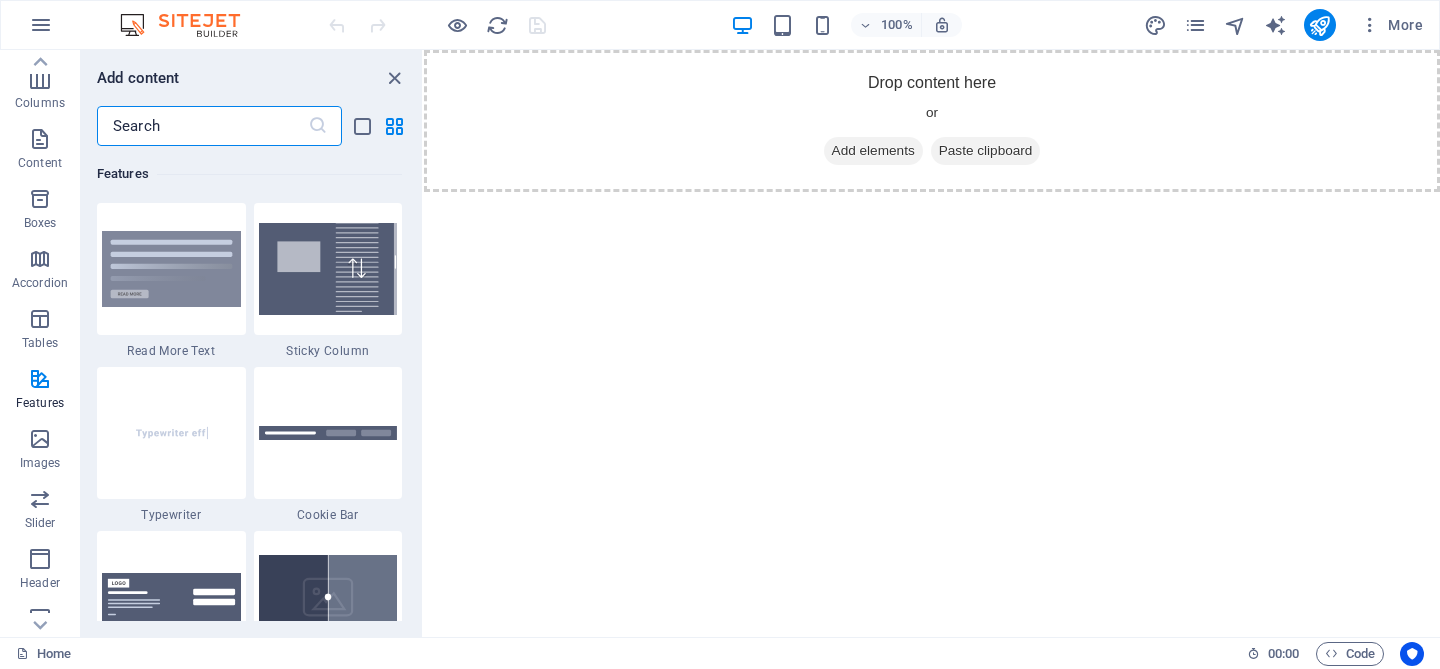 click at bounding box center (202, 126) 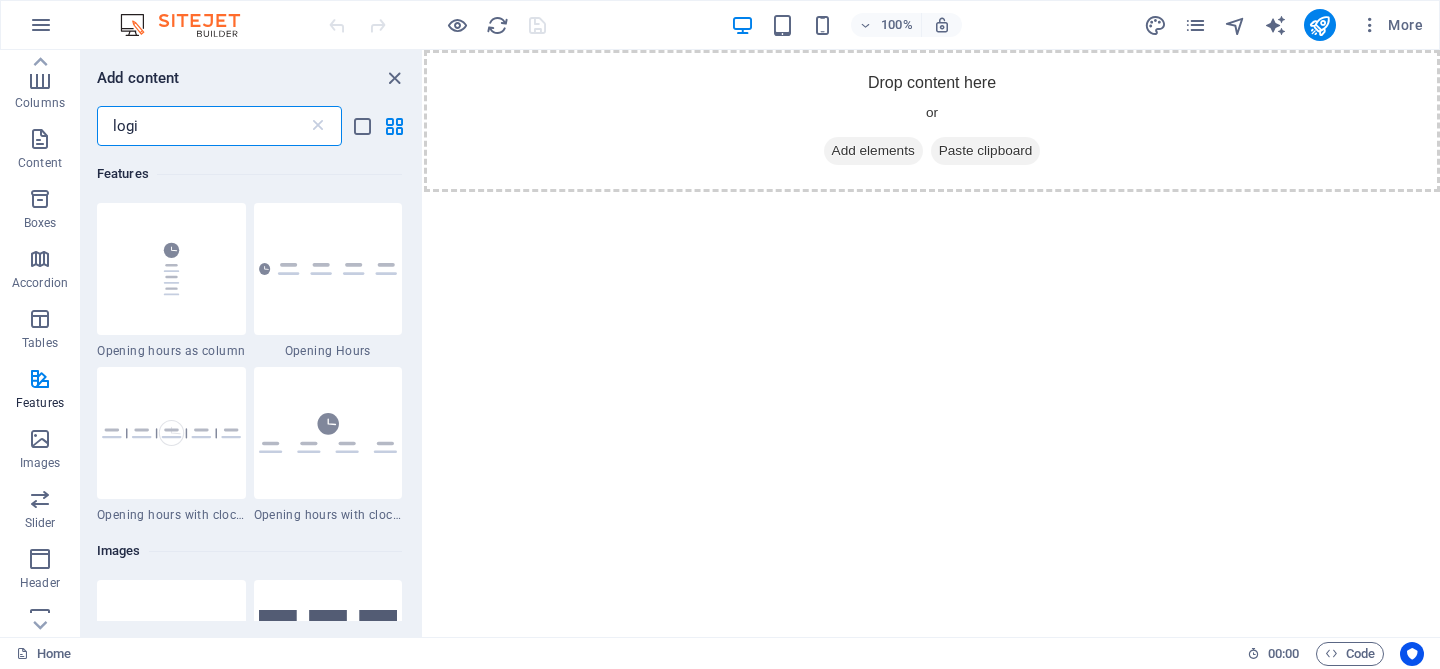 scroll, scrollTop: 0, scrollLeft: 0, axis: both 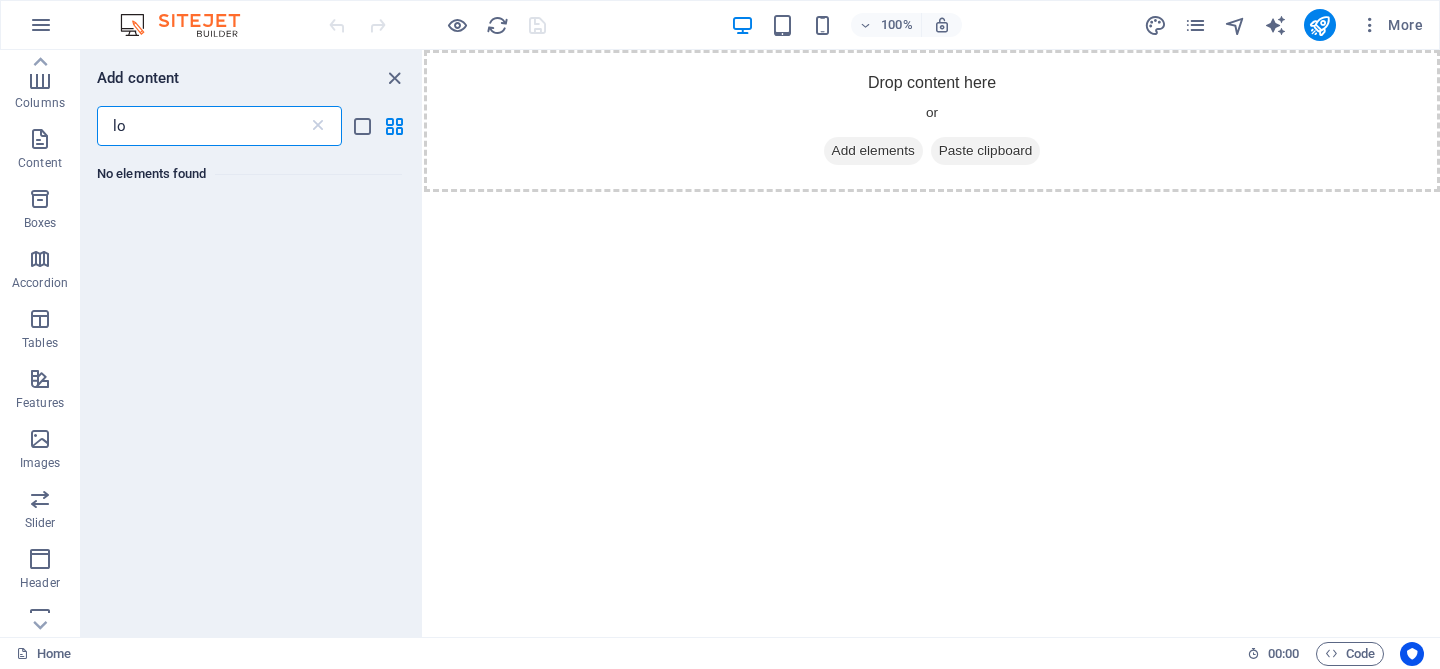 type on "l" 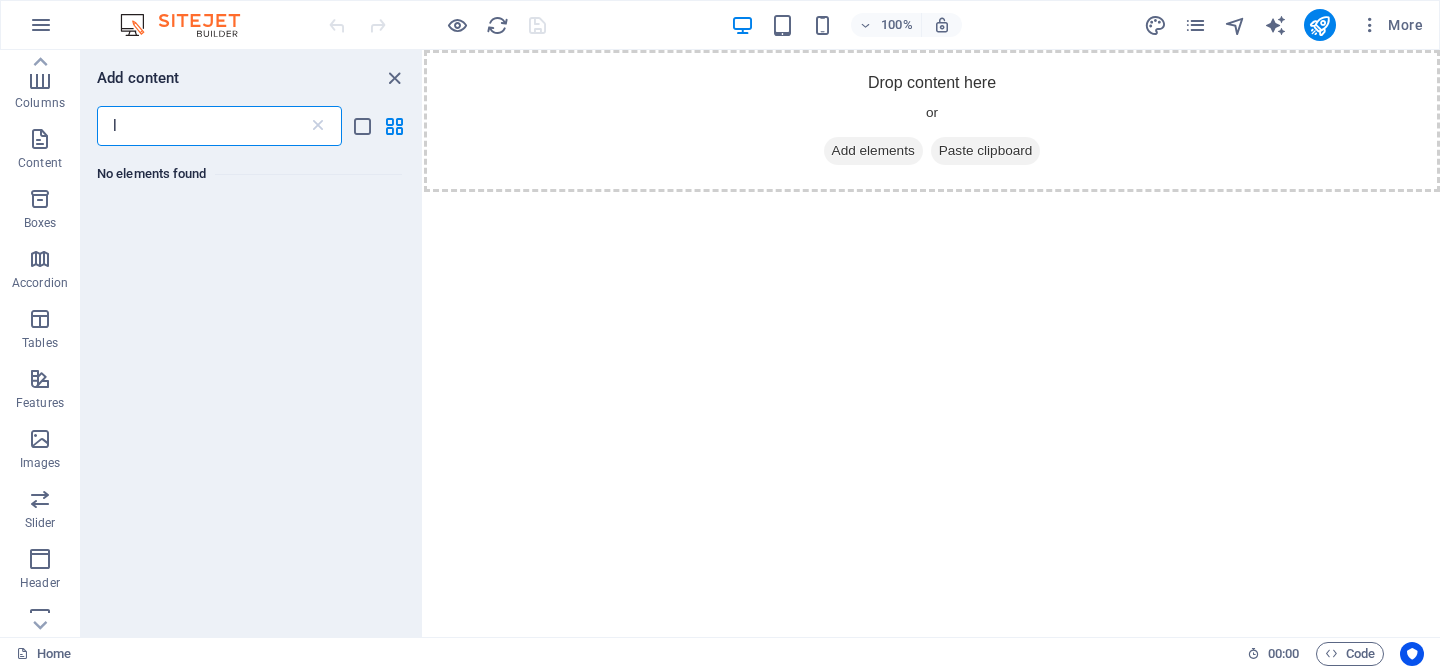 type 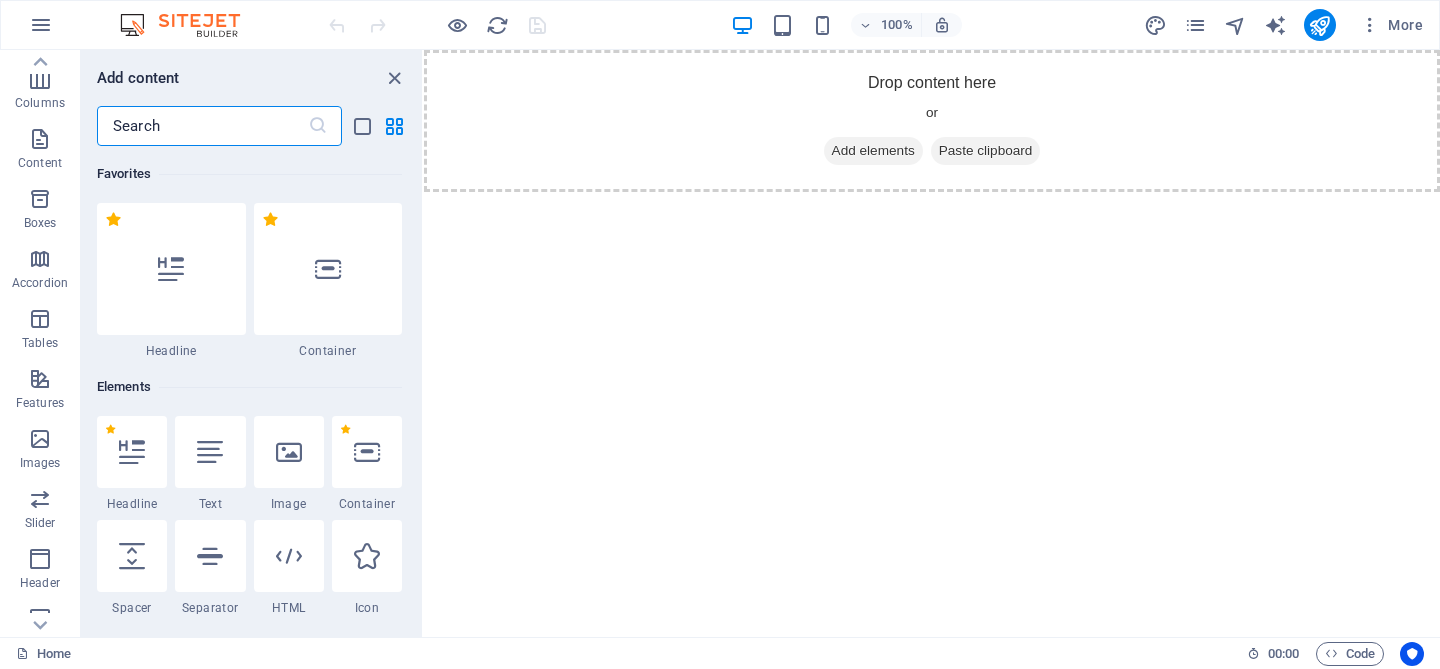 click on "Skip to main content
Drop content here or  Add elements  Paste clipboard" at bounding box center (932, 121) 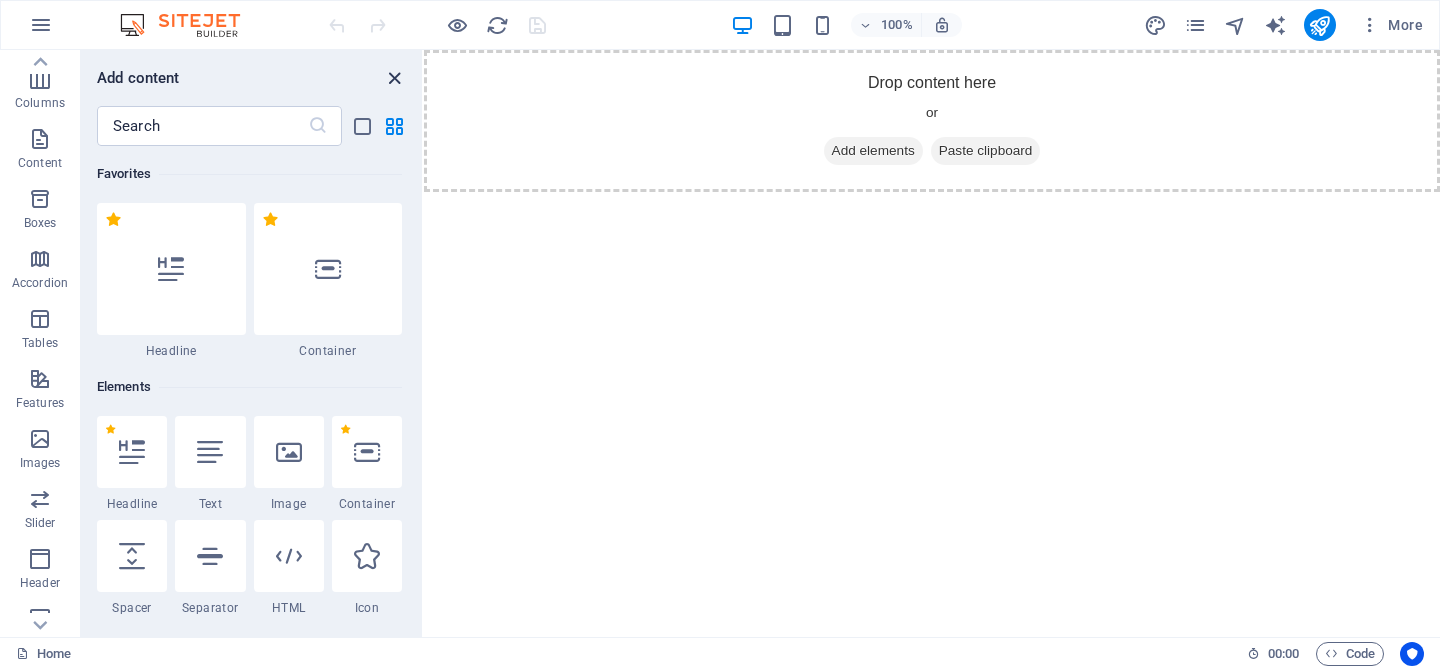 click at bounding box center [394, 78] 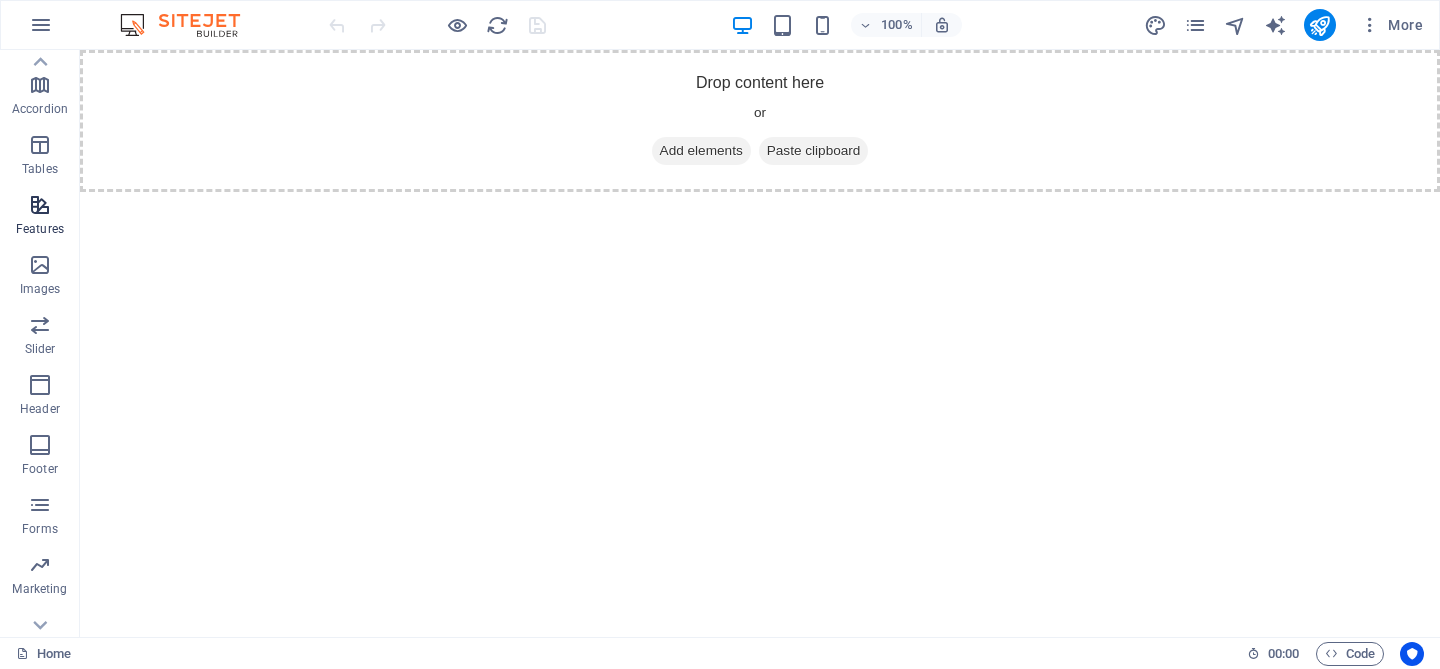 scroll, scrollTop: 313, scrollLeft: 0, axis: vertical 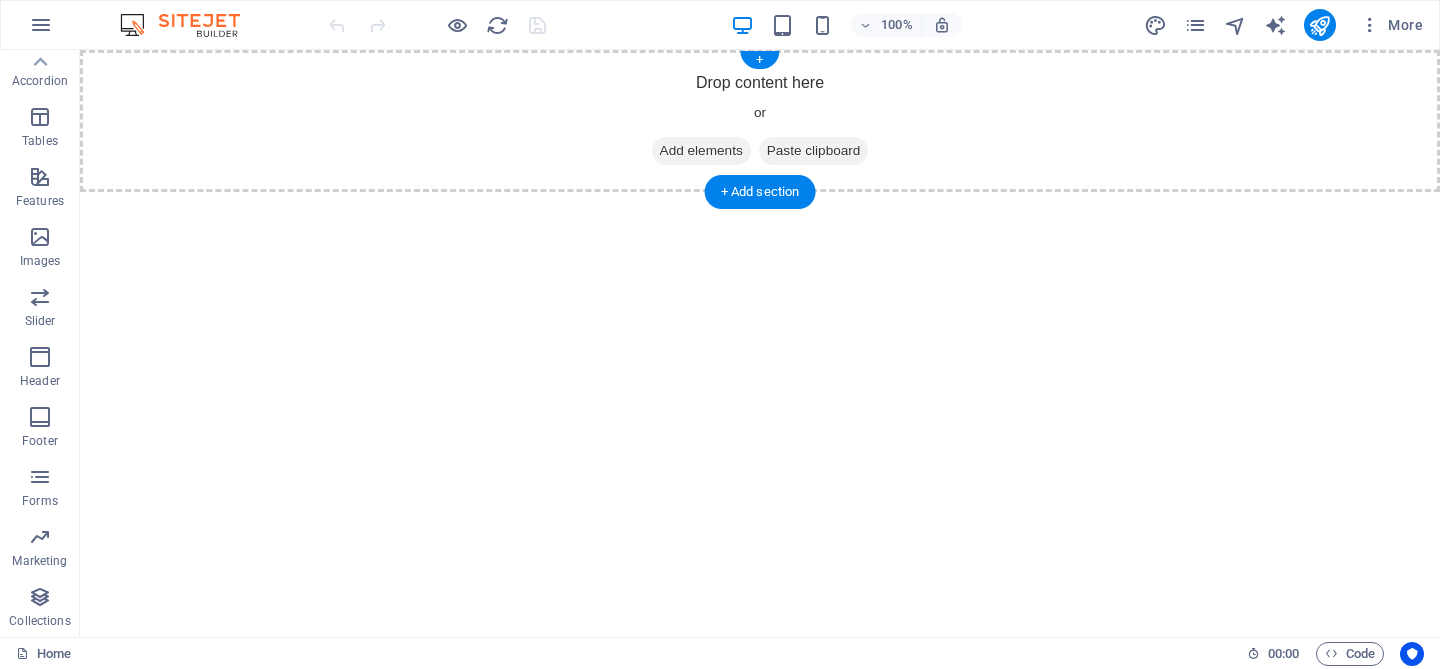 click on "Add elements" at bounding box center (701, 151) 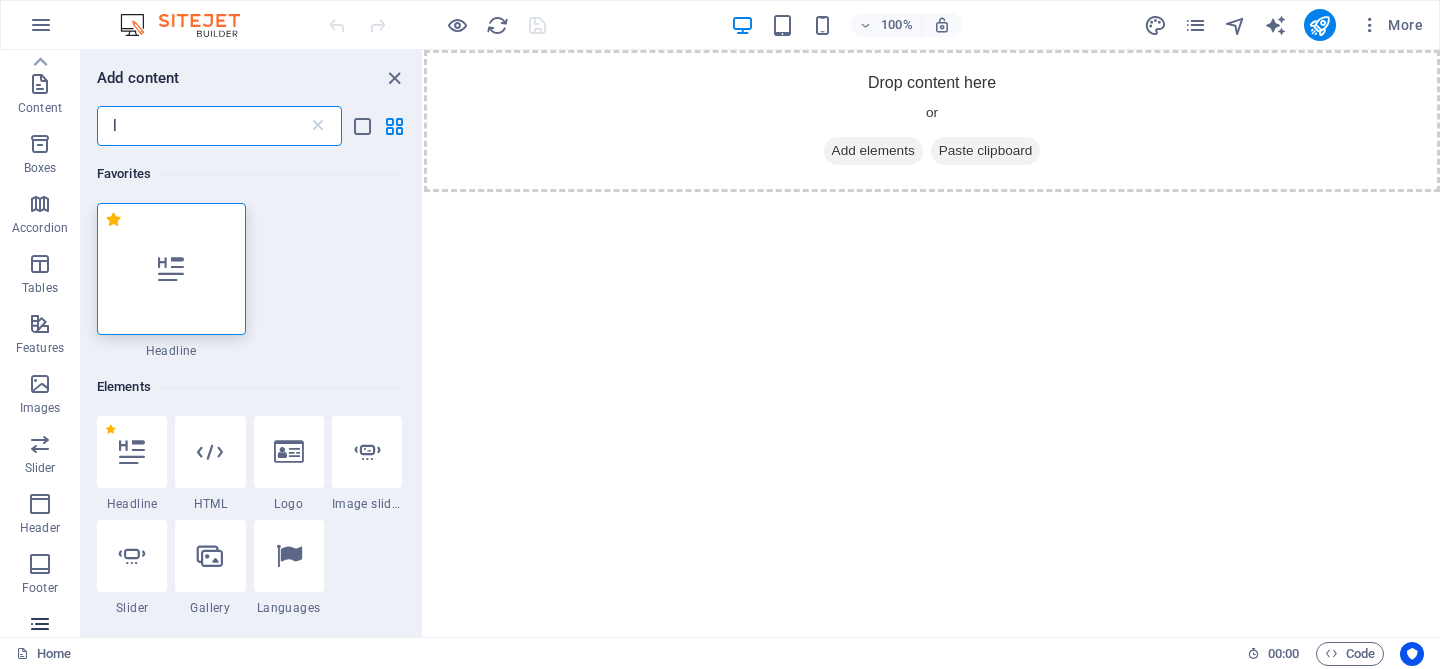 scroll, scrollTop: 0, scrollLeft: 0, axis: both 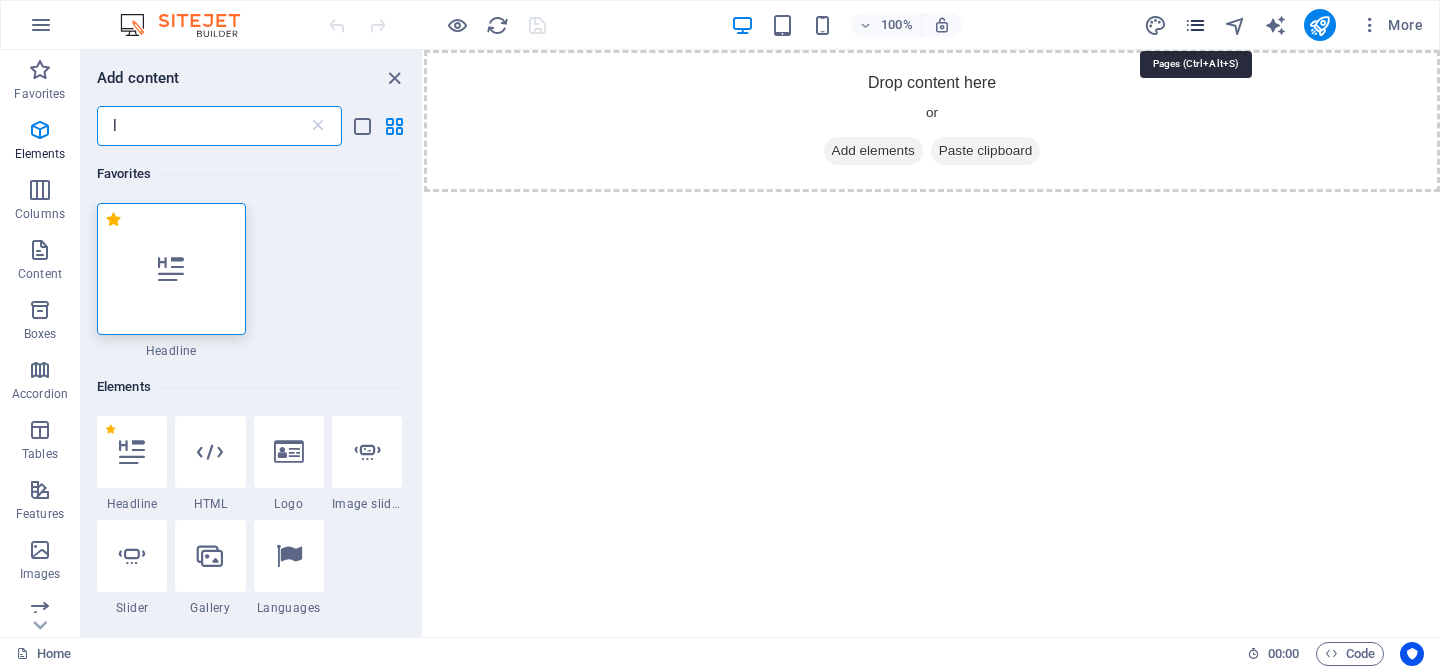 type on "l" 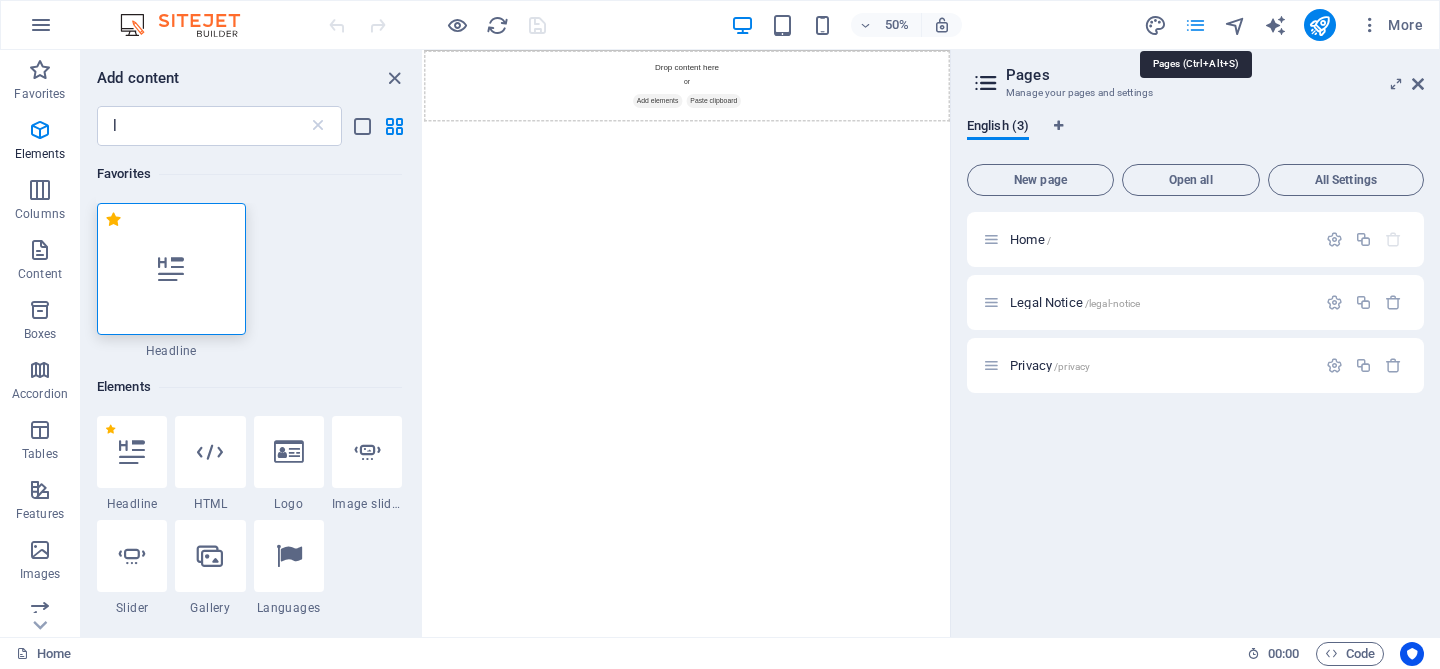 click at bounding box center [1195, 25] 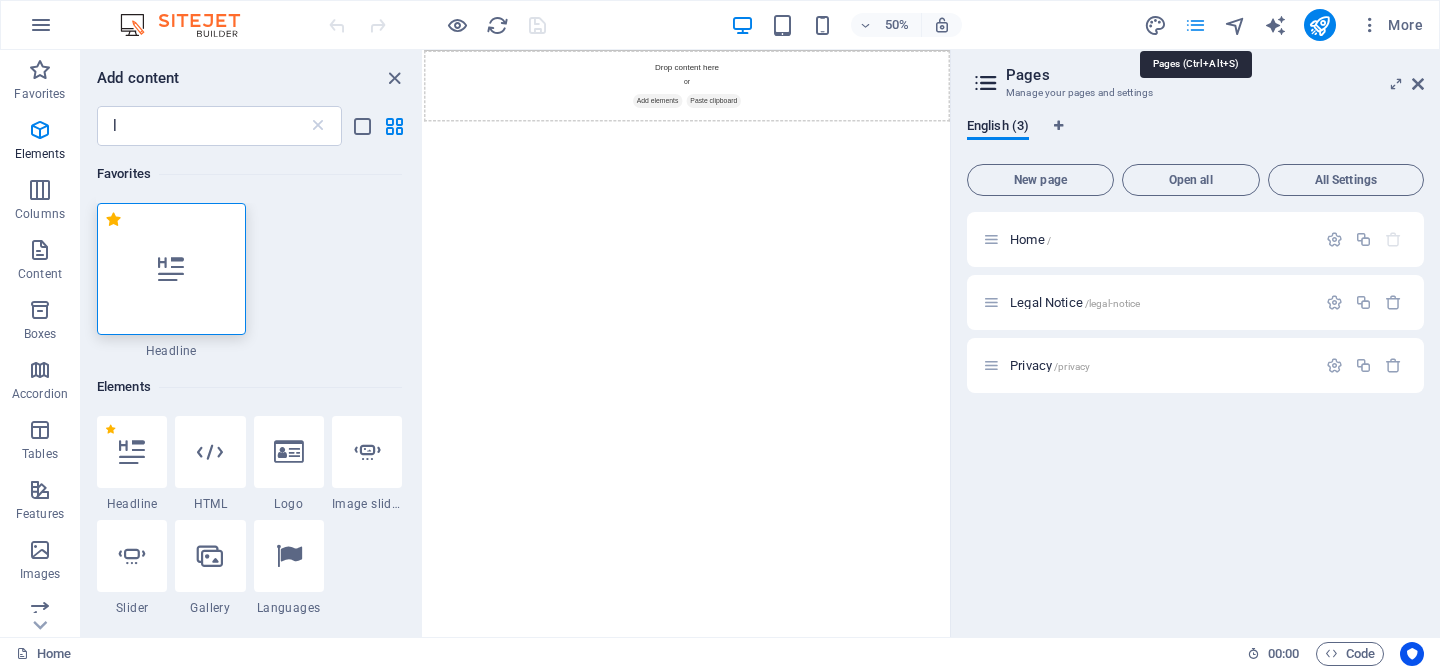 click at bounding box center (1195, 25) 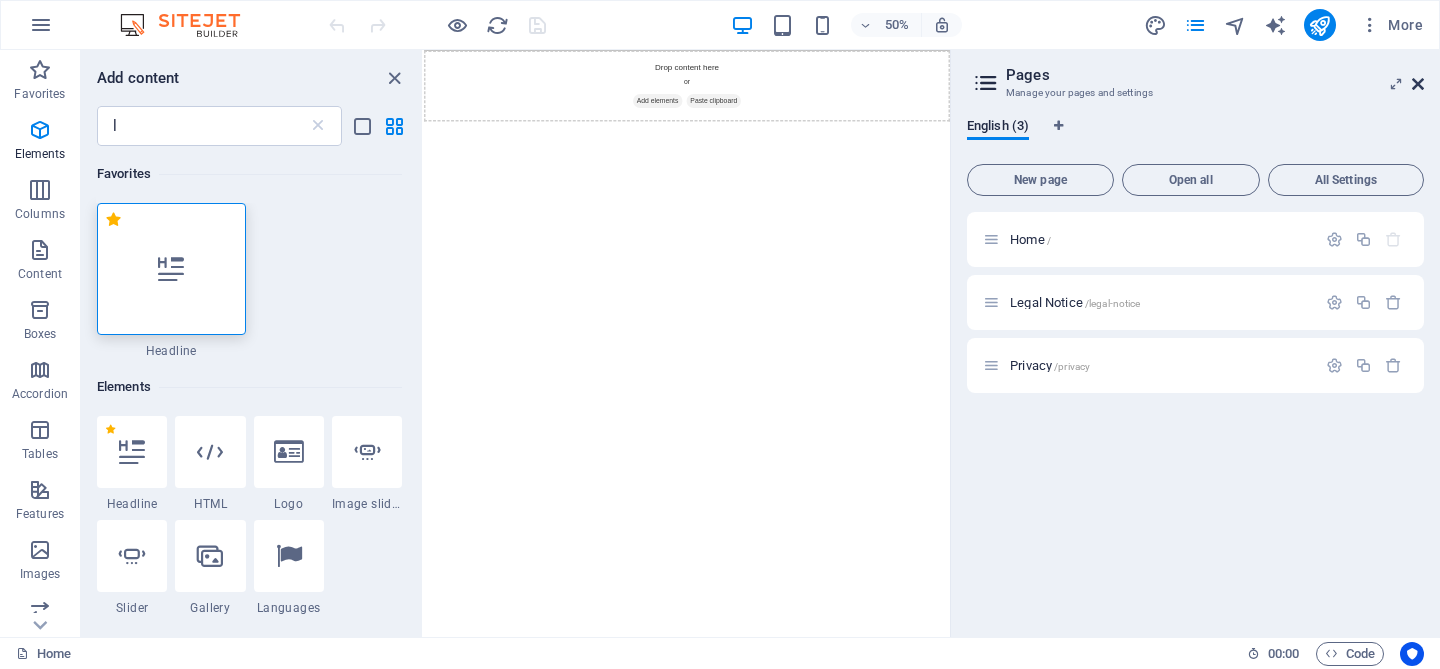 click at bounding box center [1418, 84] 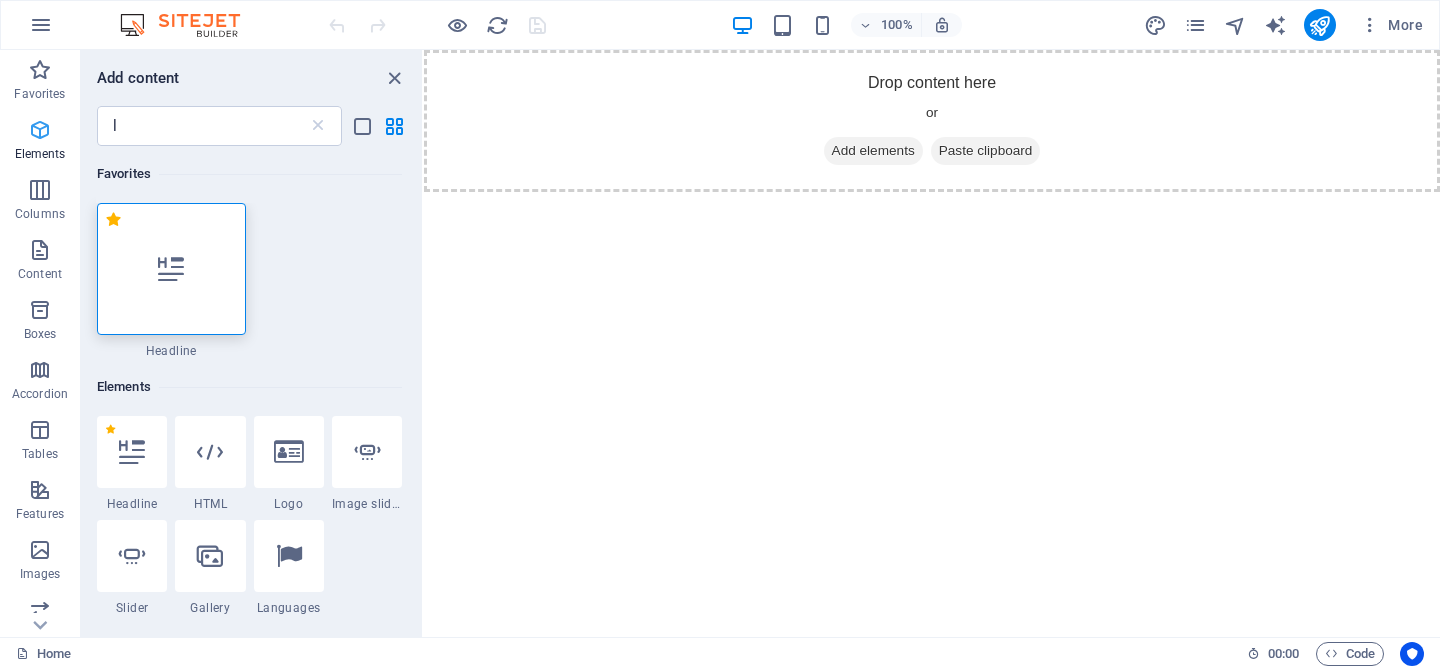 click at bounding box center [40, 130] 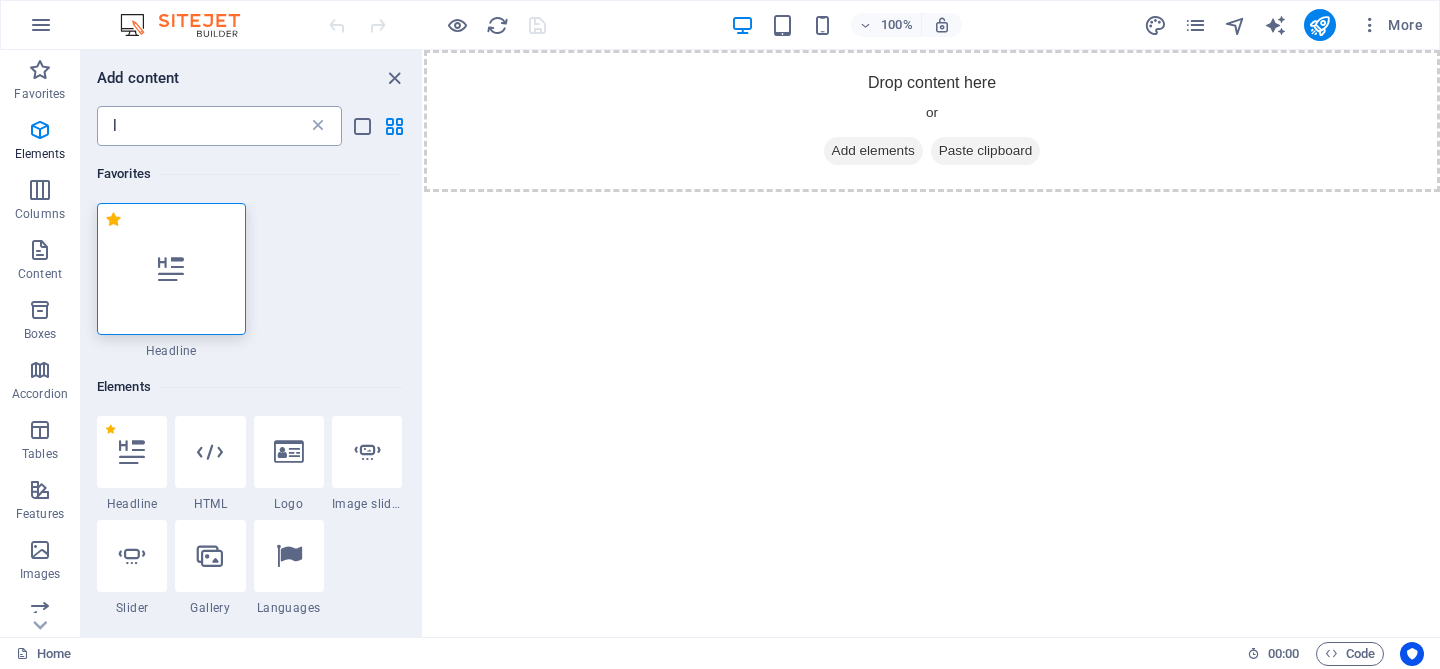 click at bounding box center (318, 126) 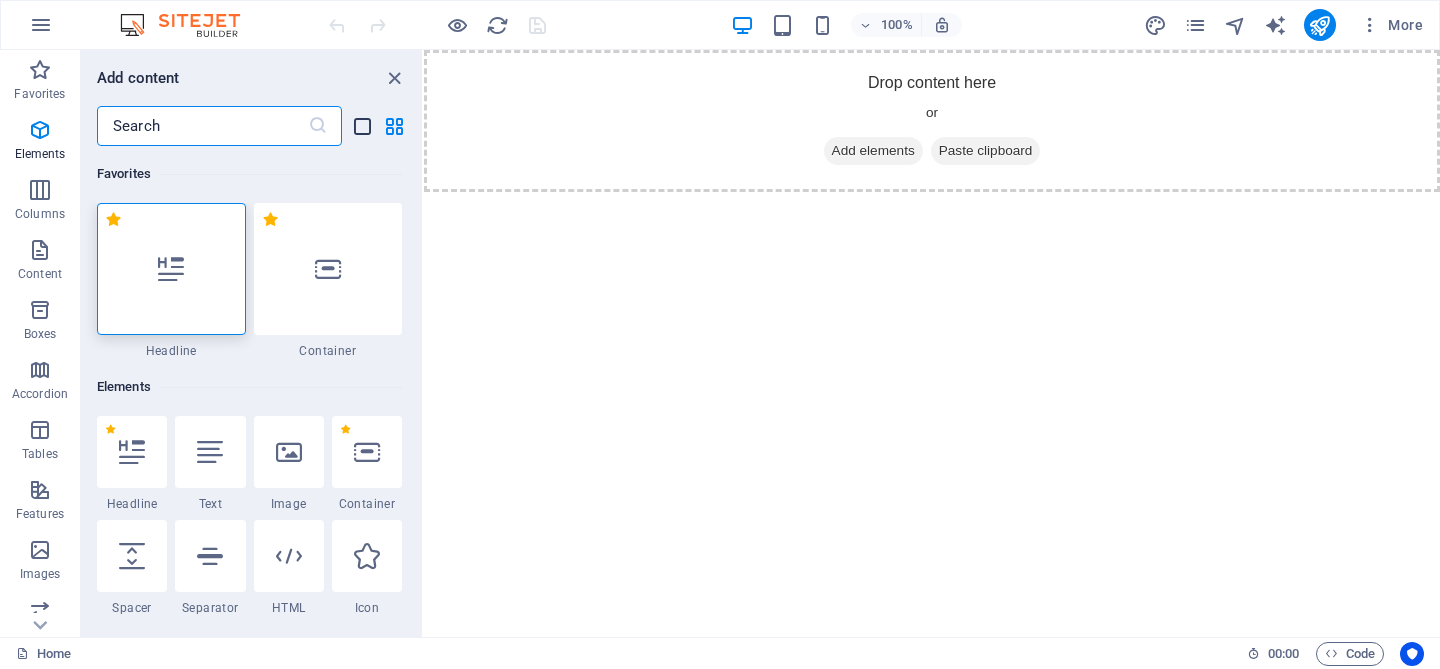 click at bounding box center (362, 126) 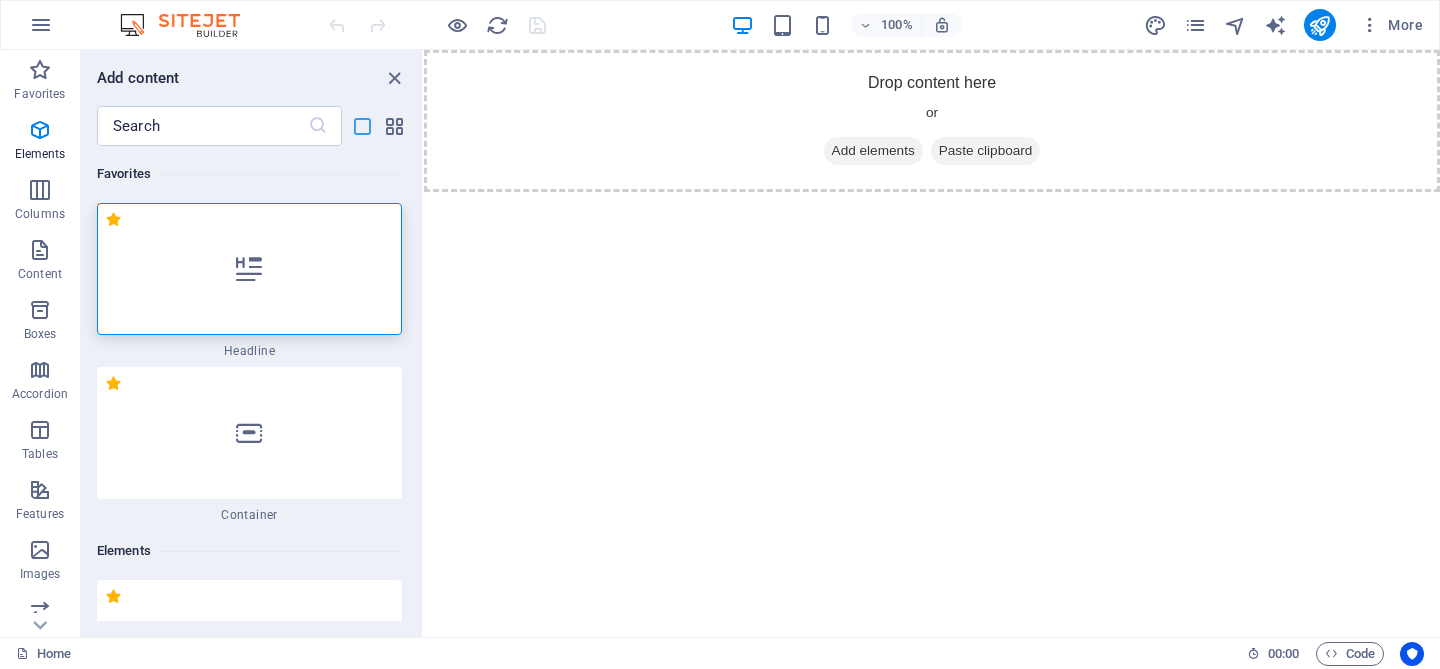 click at bounding box center [362, 126] 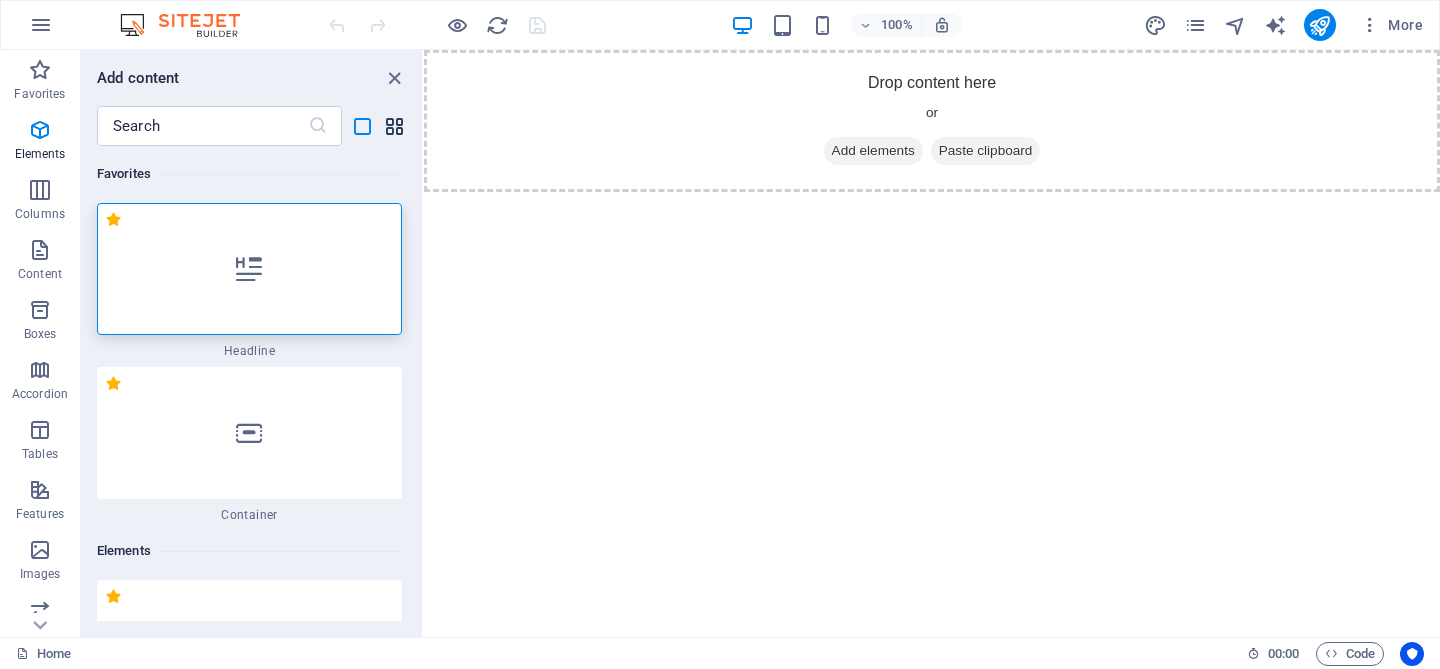 click at bounding box center [394, 126] 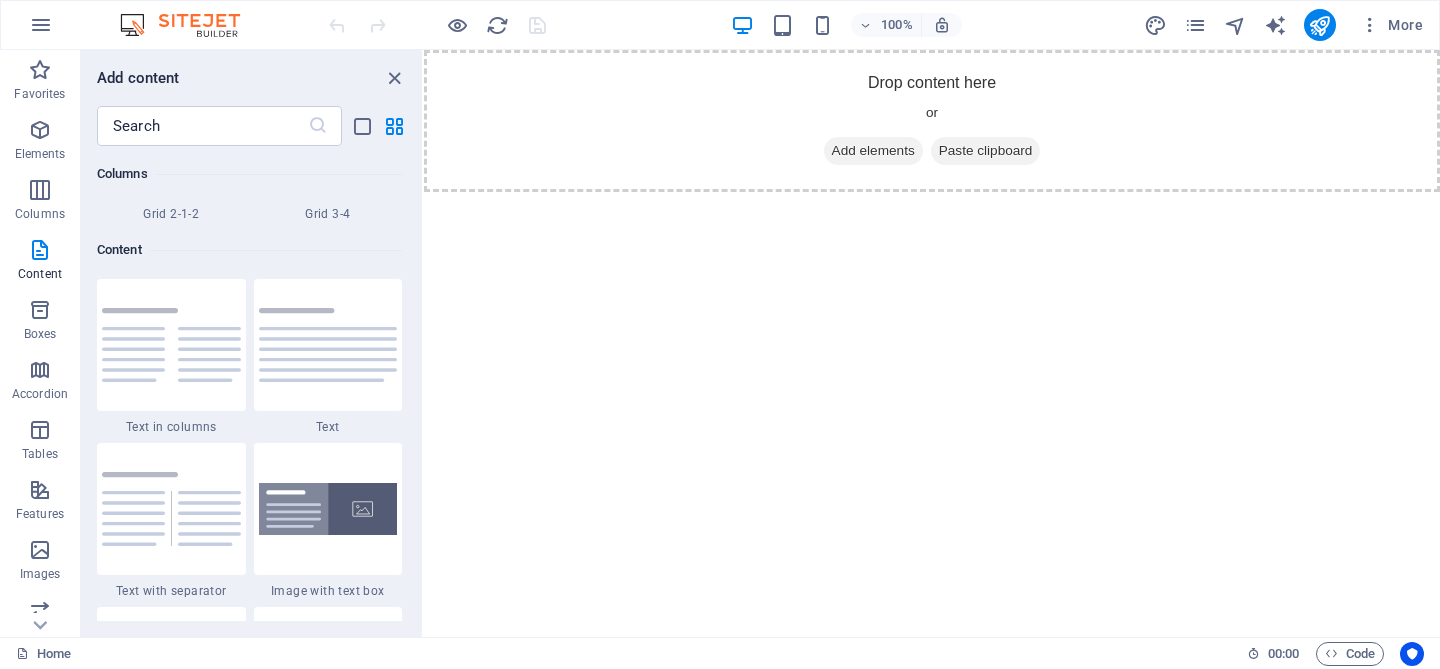 scroll, scrollTop: 3522, scrollLeft: 0, axis: vertical 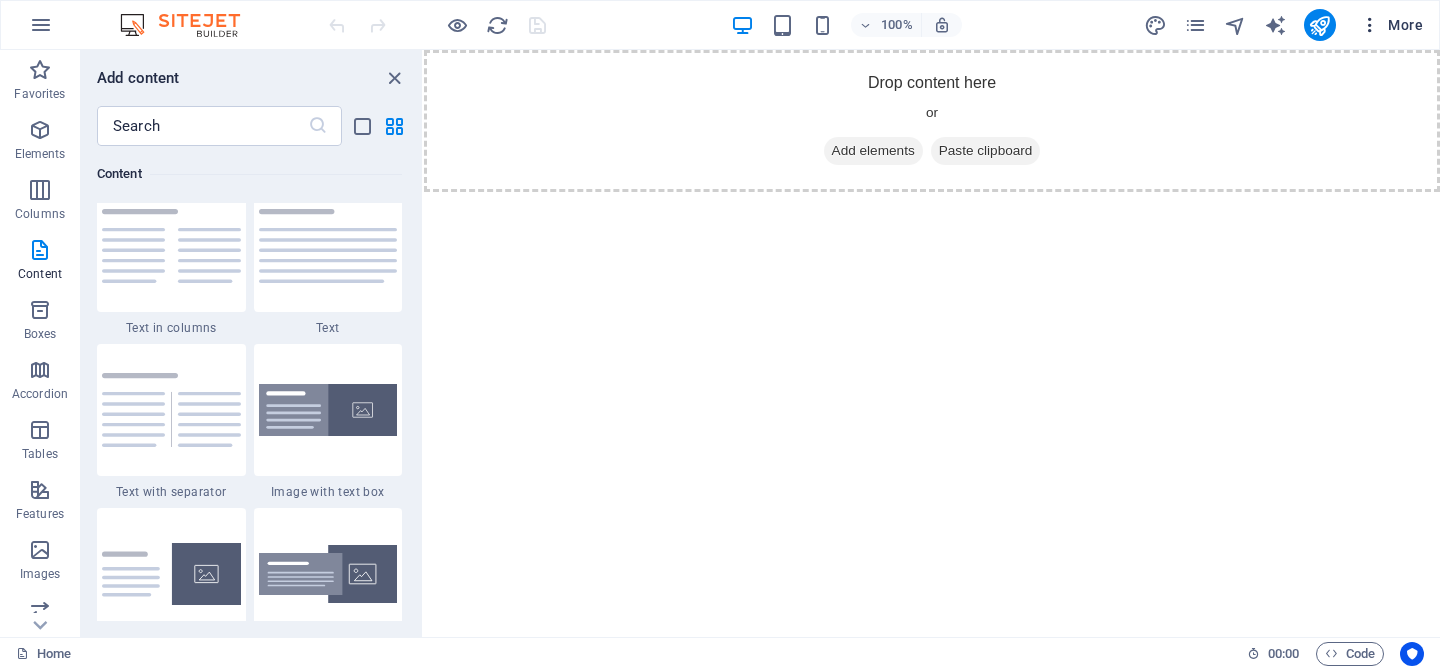 click on "More" at bounding box center [1391, 25] 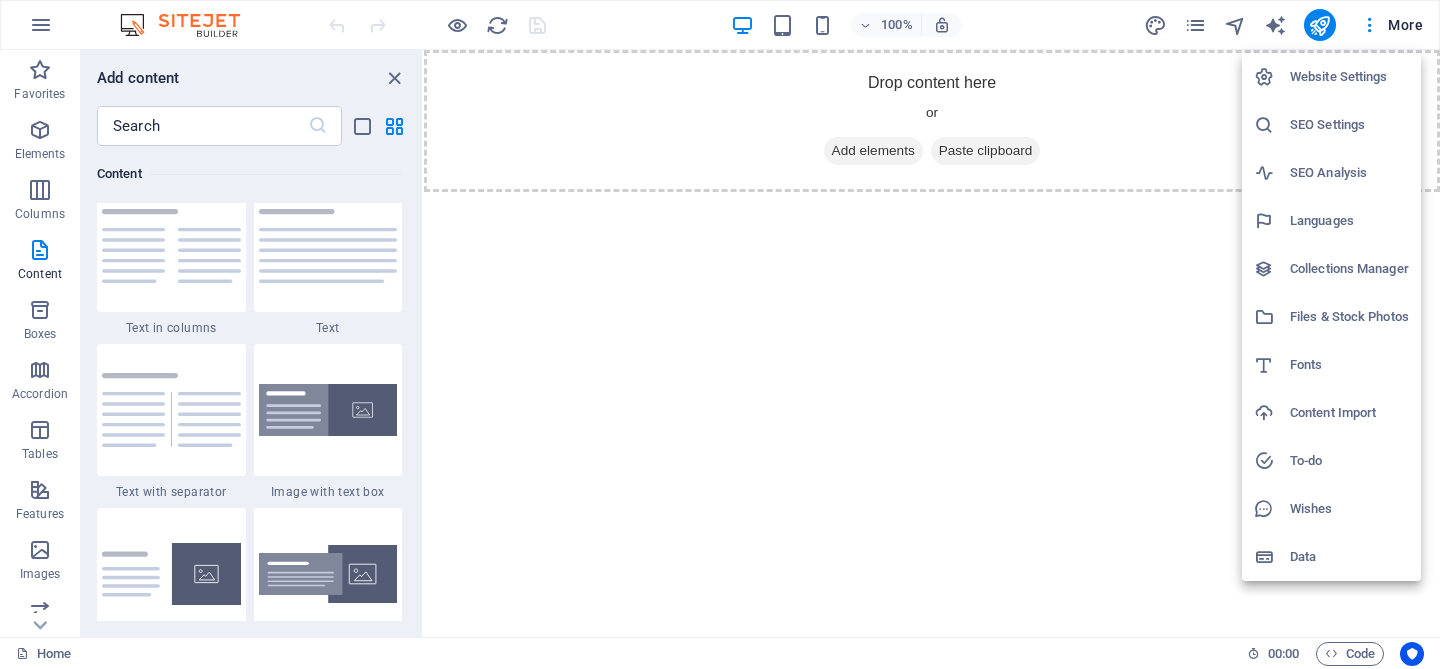 click at bounding box center (720, 334) 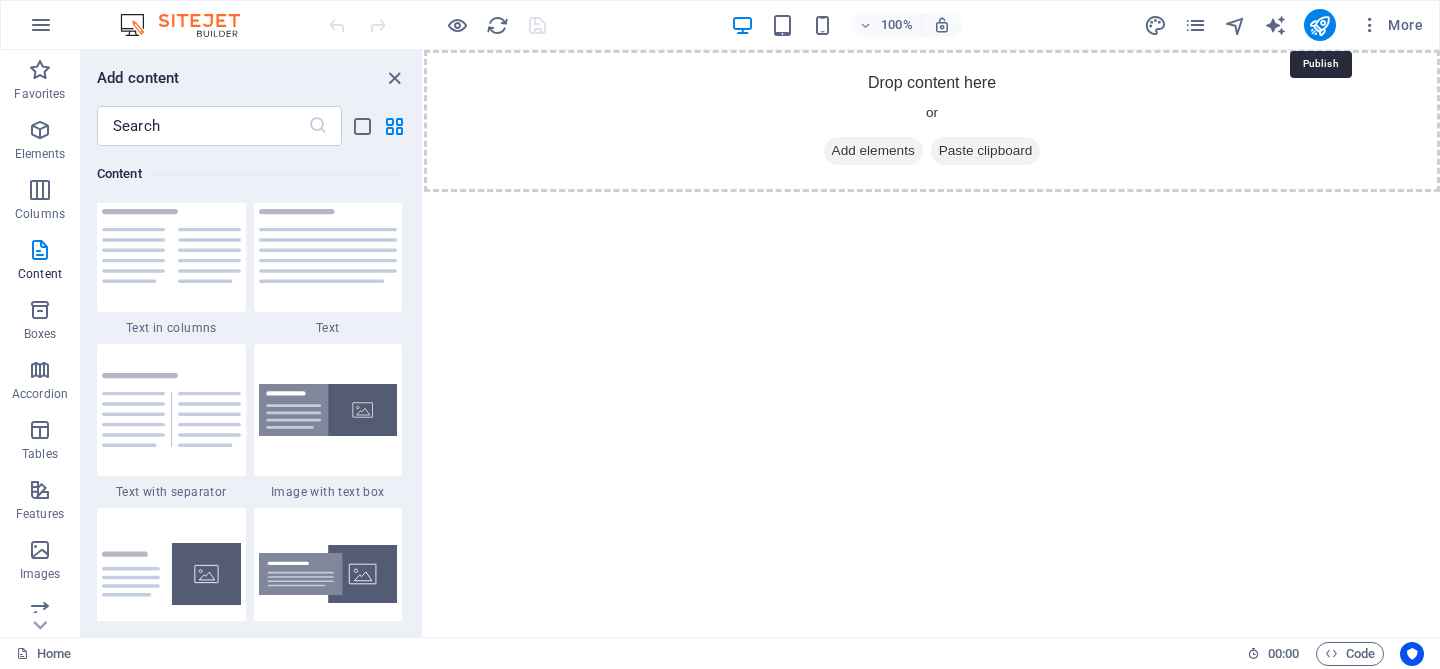 click at bounding box center (1319, 25) 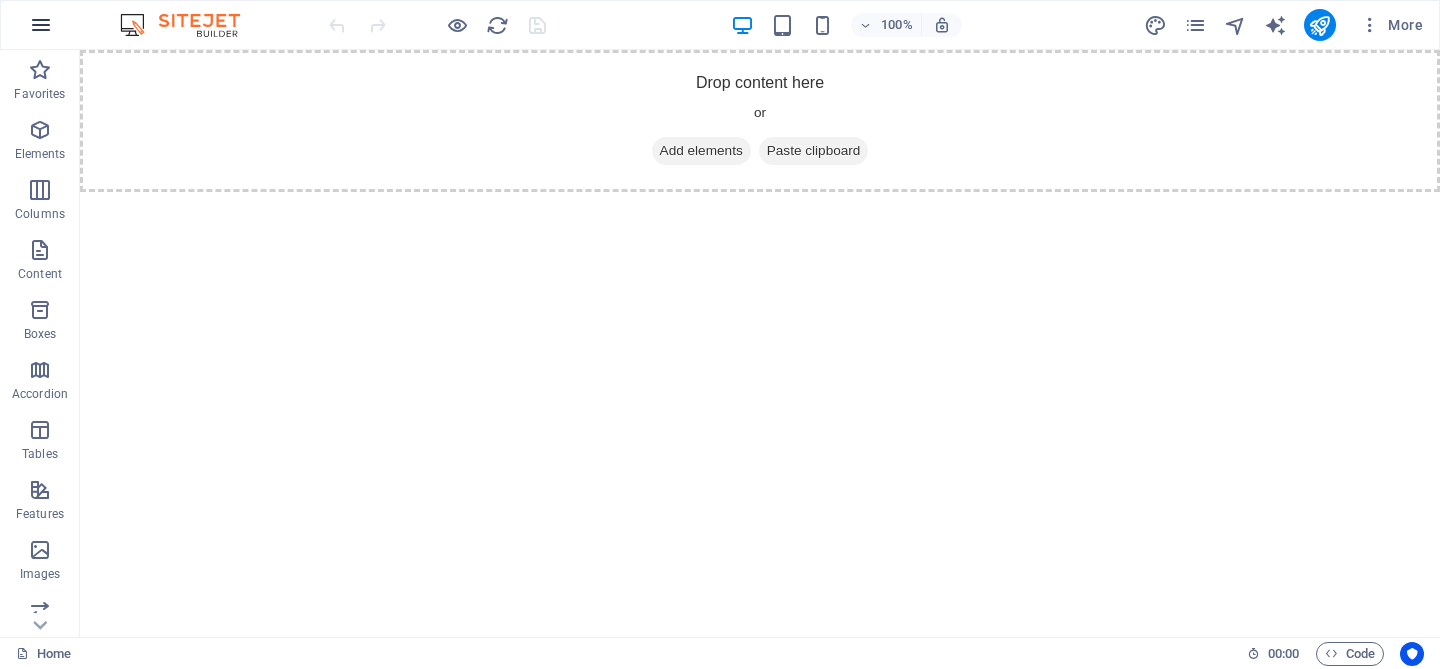 click at bounding box center [41, 25] 